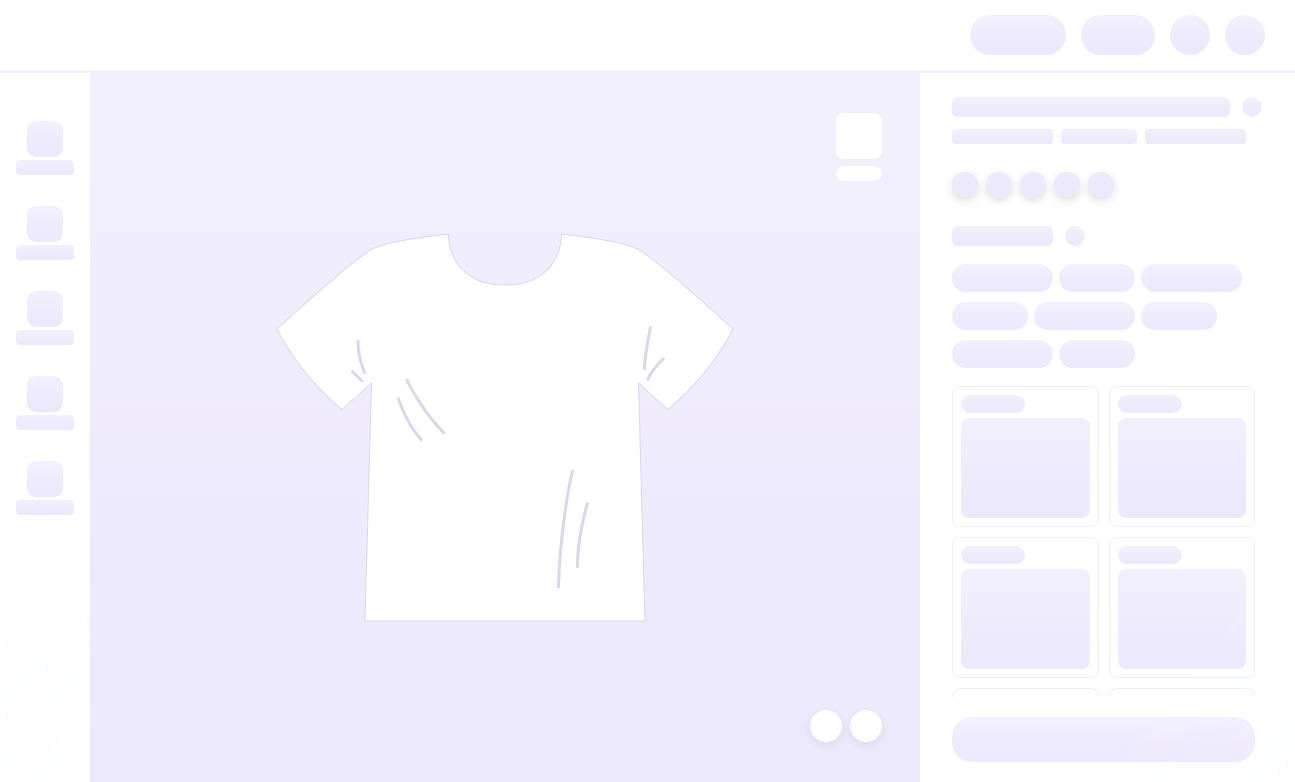 scroll, scrollTop: 0, scrollLeft: 0, axis: both 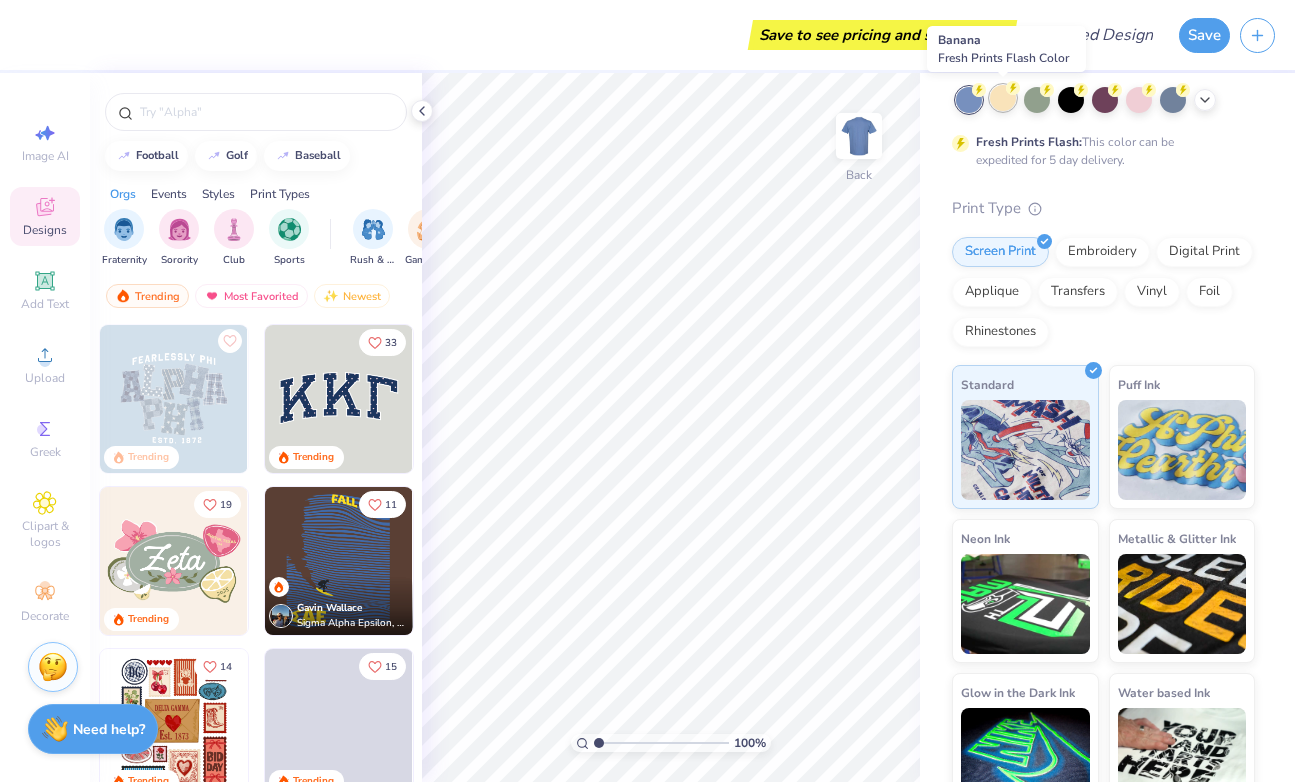 click at bounding box center (1003, 98) 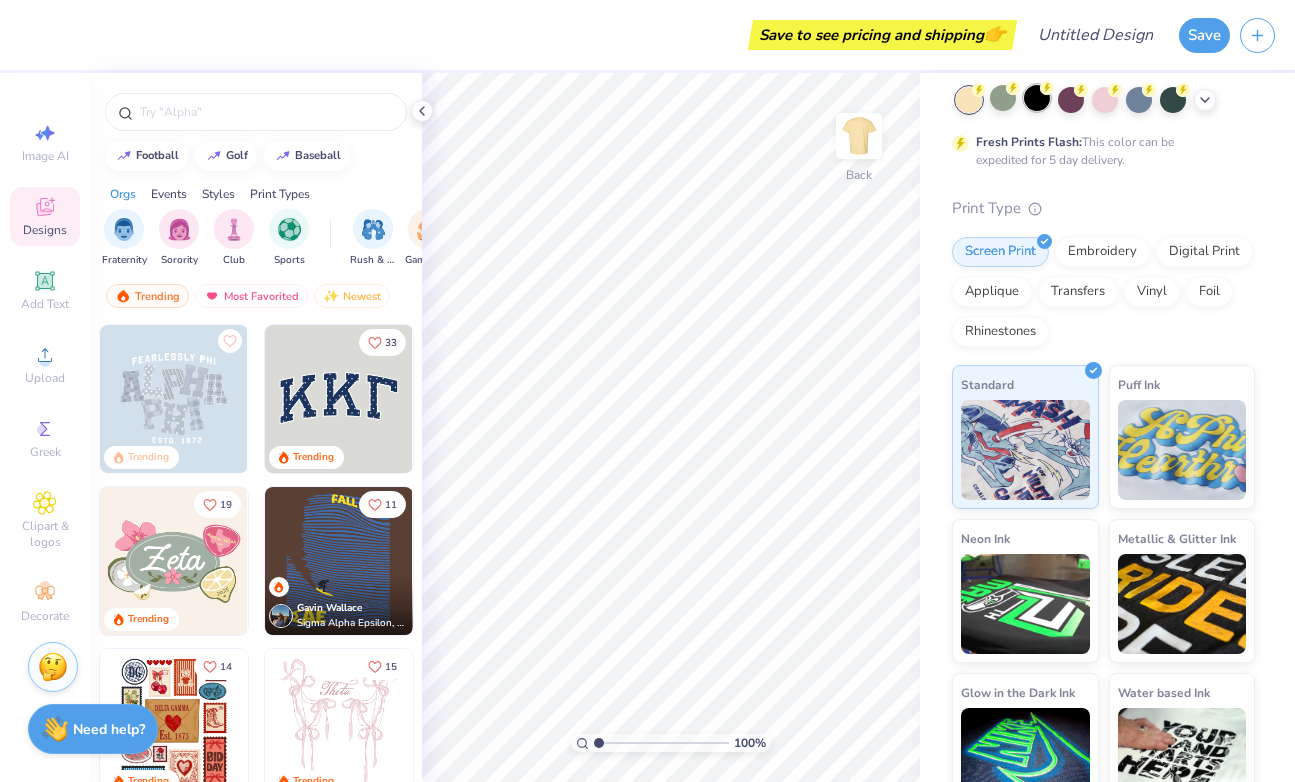 click at bounding box center [1037, 98] 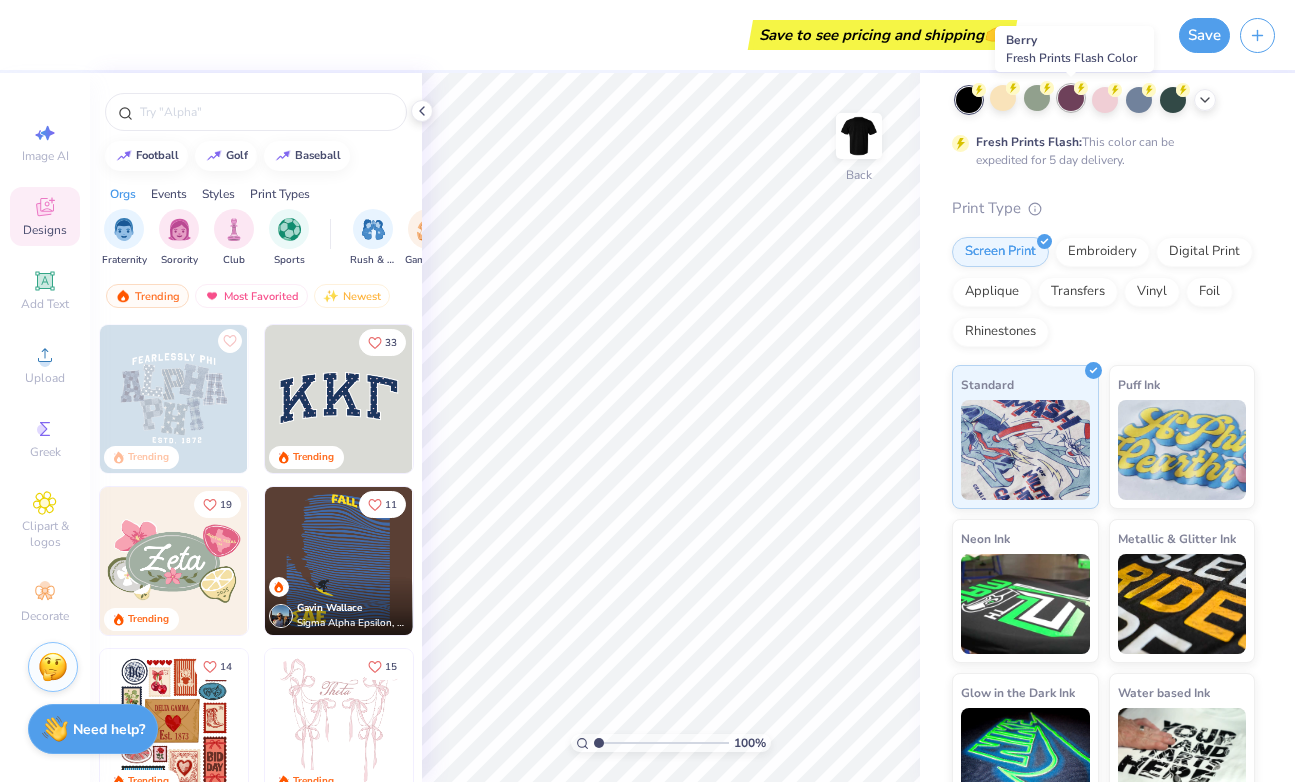 click at bounding box center (1071, 98) 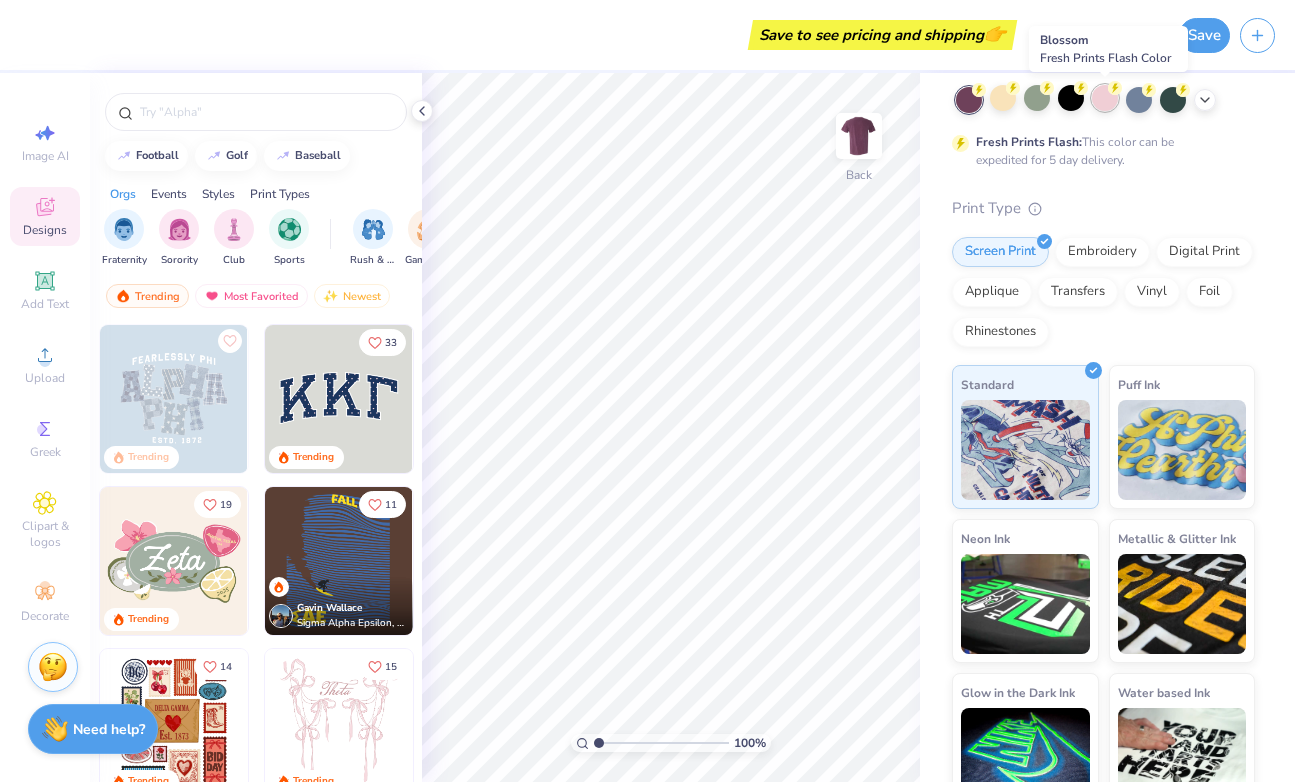 click at bounding box center [1105, 98] 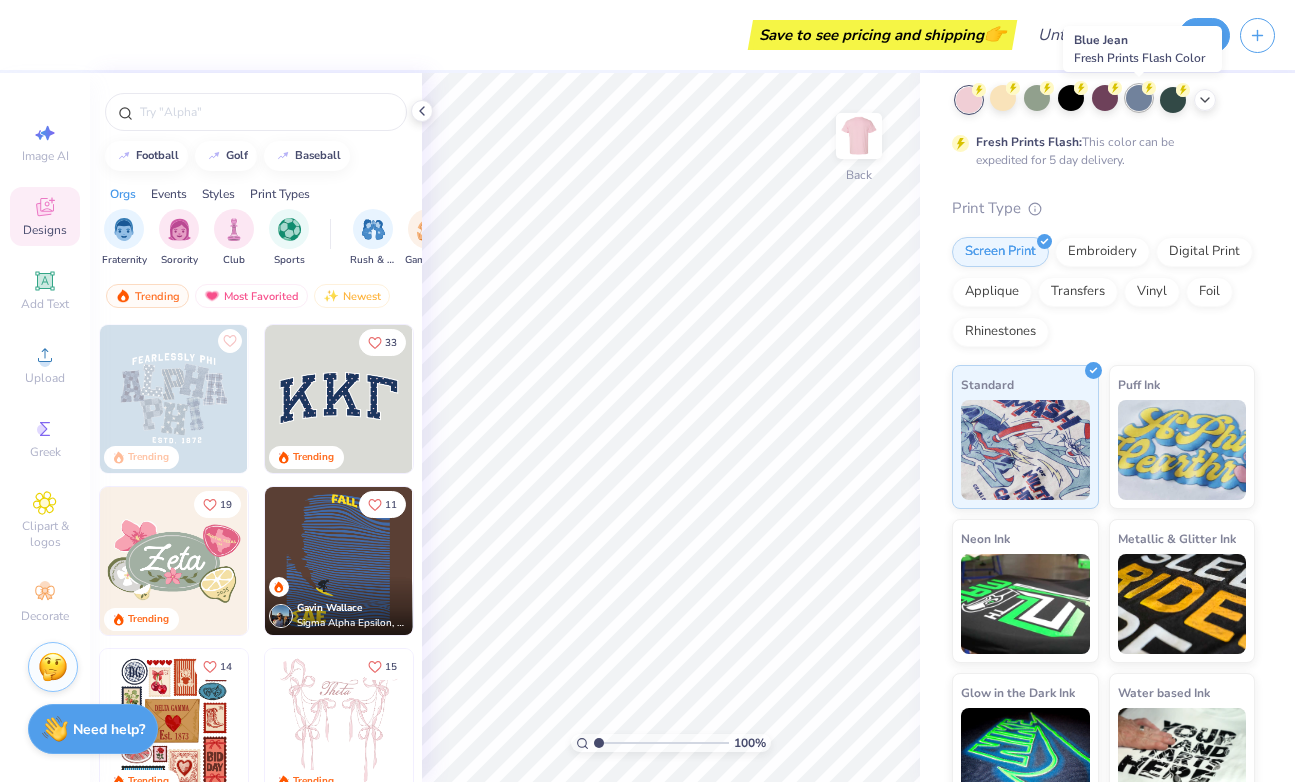 click at bounding box center [1139, 98] 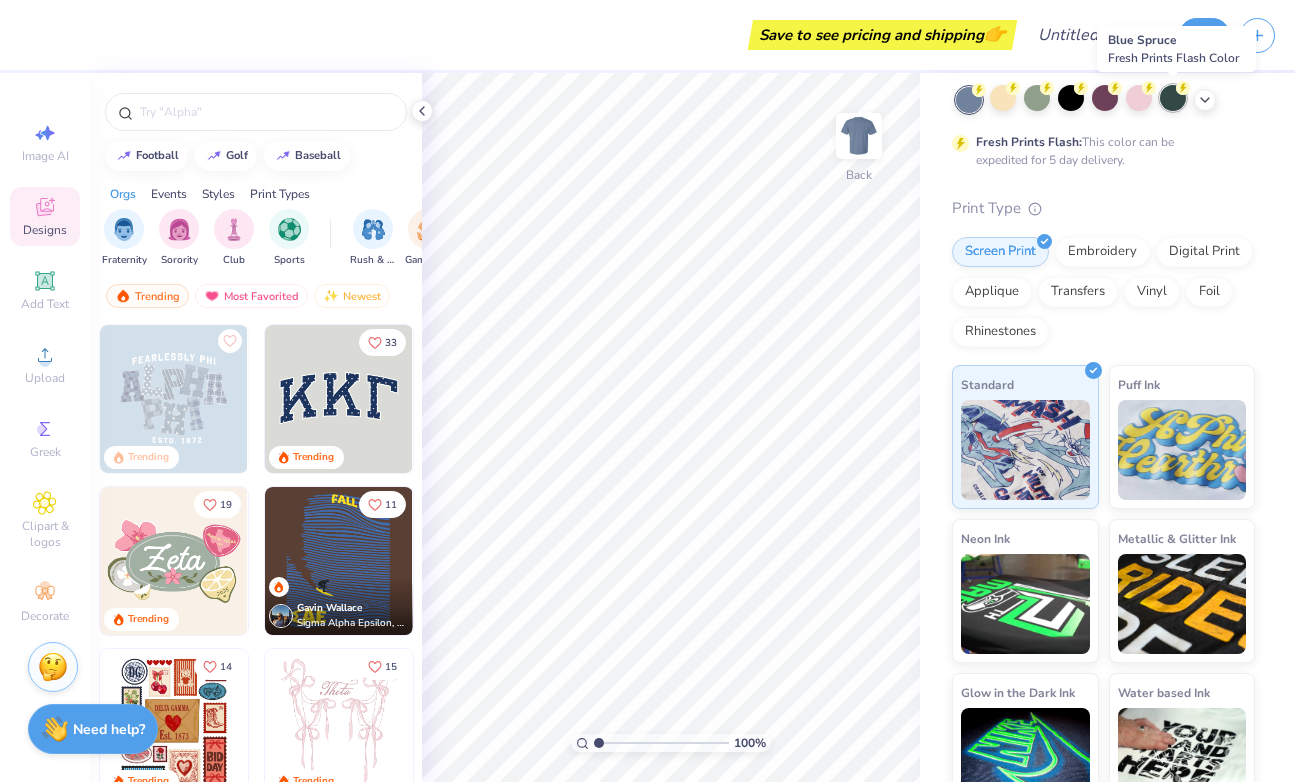click at bounding box center (1173, 98) 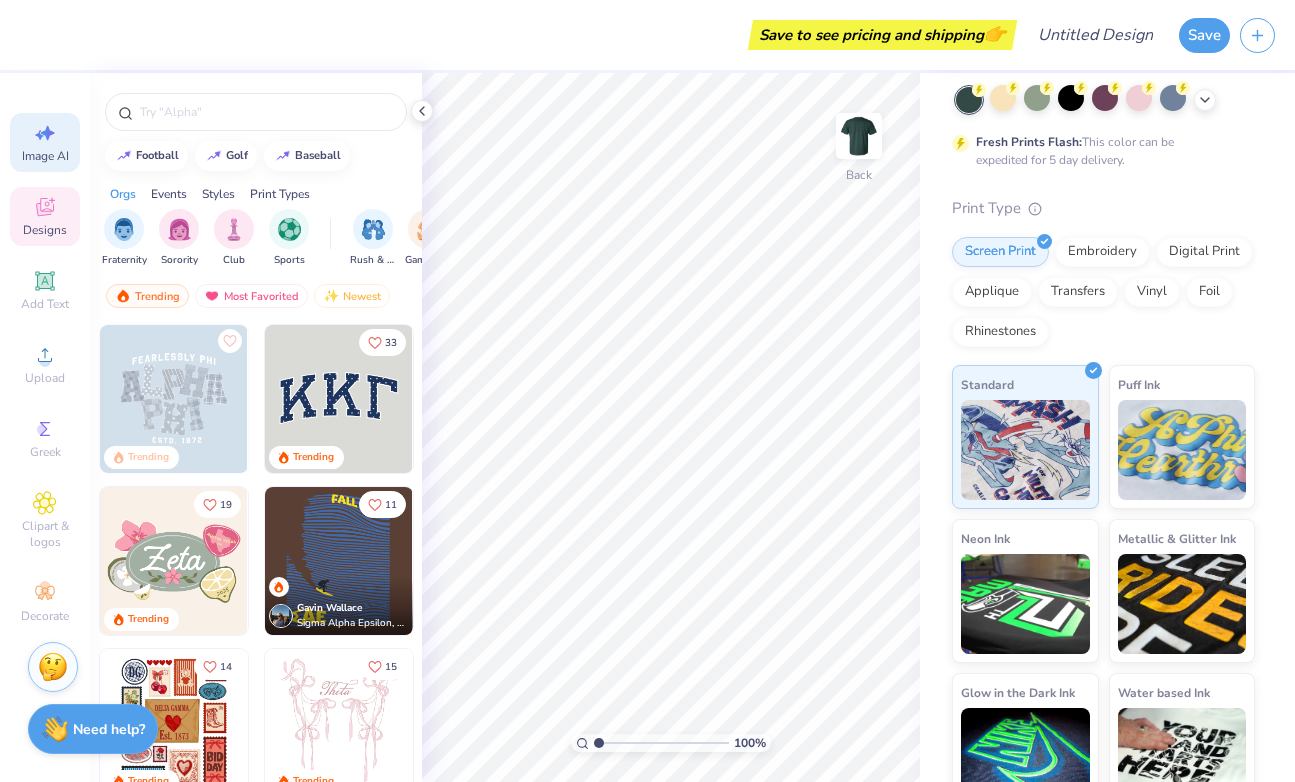click on "Image AI" at bounding box center [45, 142] 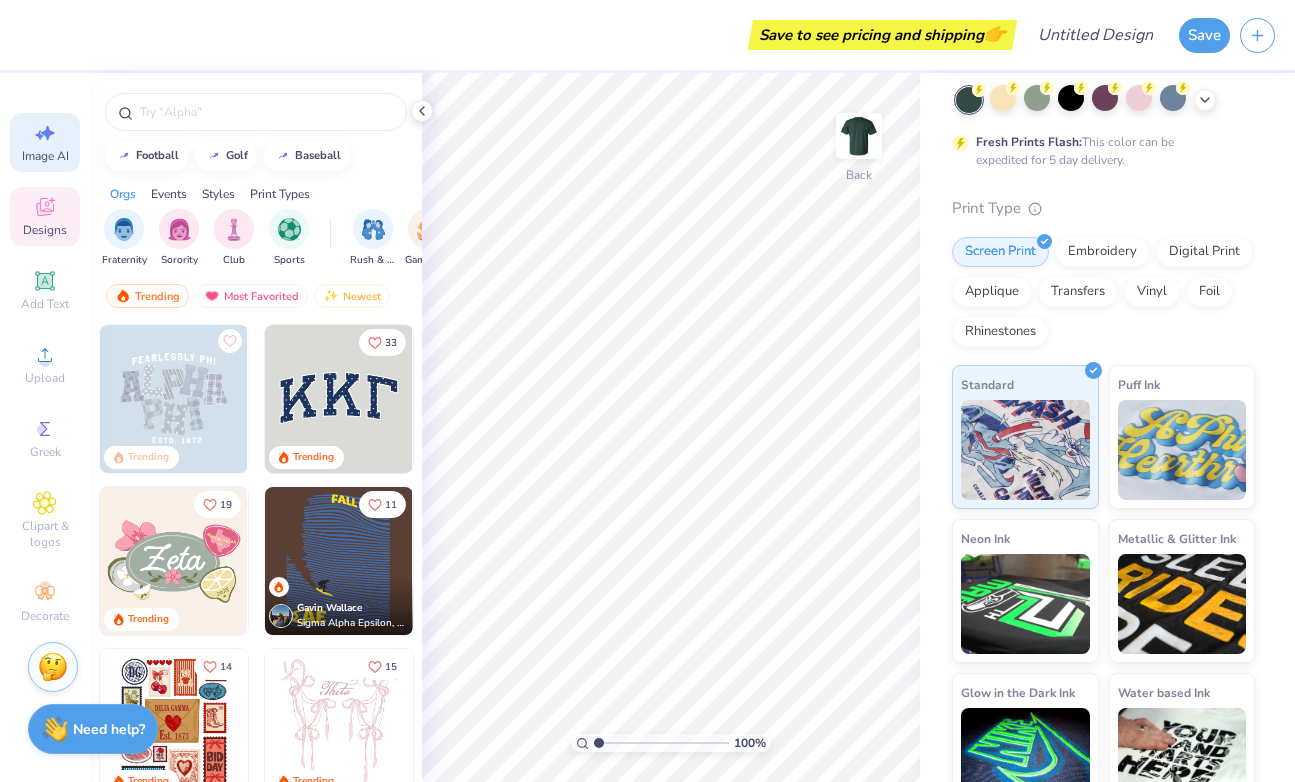select on "4" 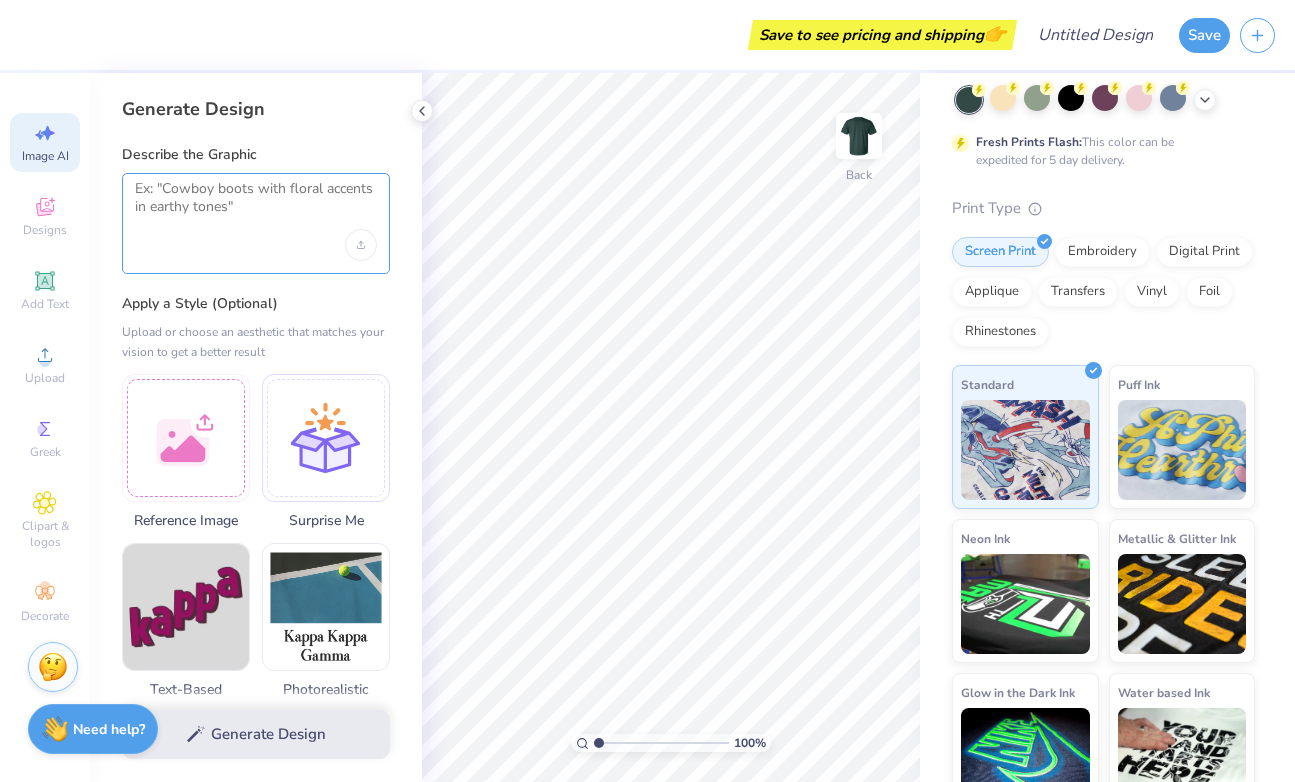 click at bounding box center (256, 205) 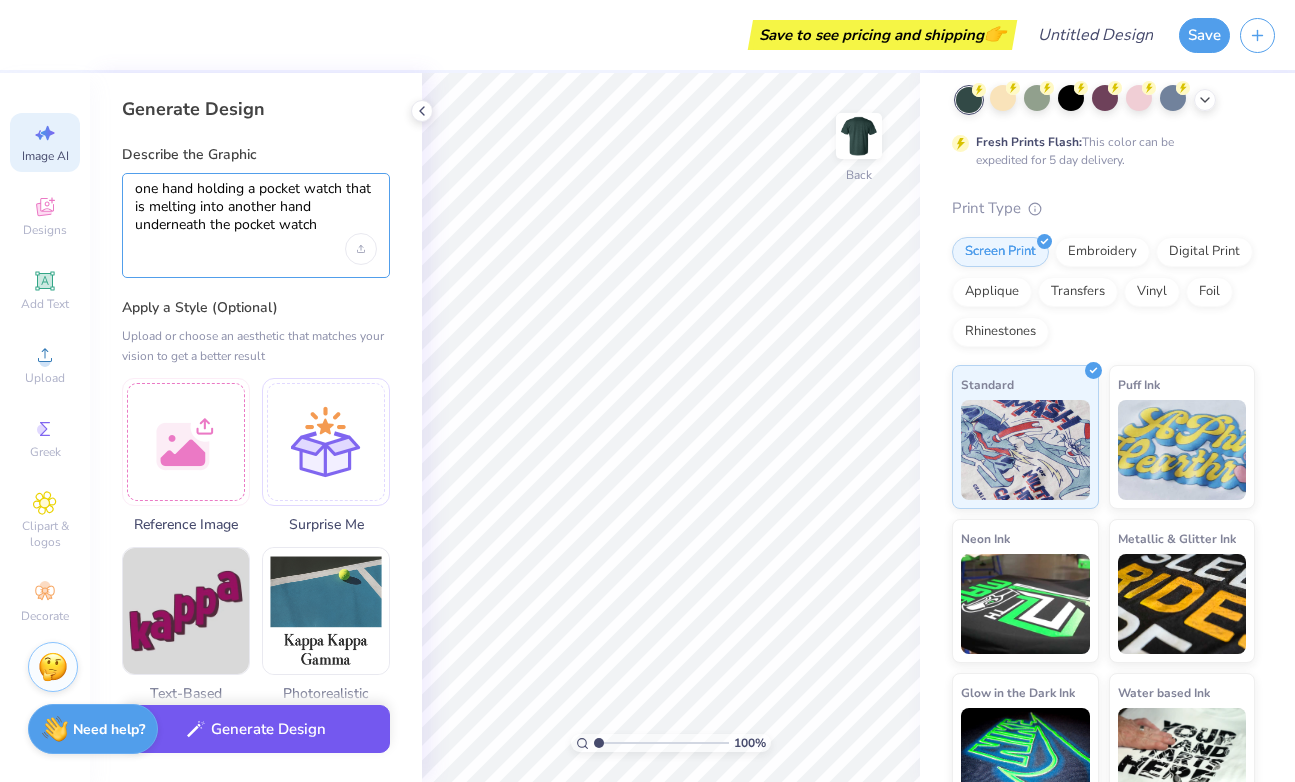 type on "one hand holding a pocket watch that is melting into another hand underneath the pocket watch" 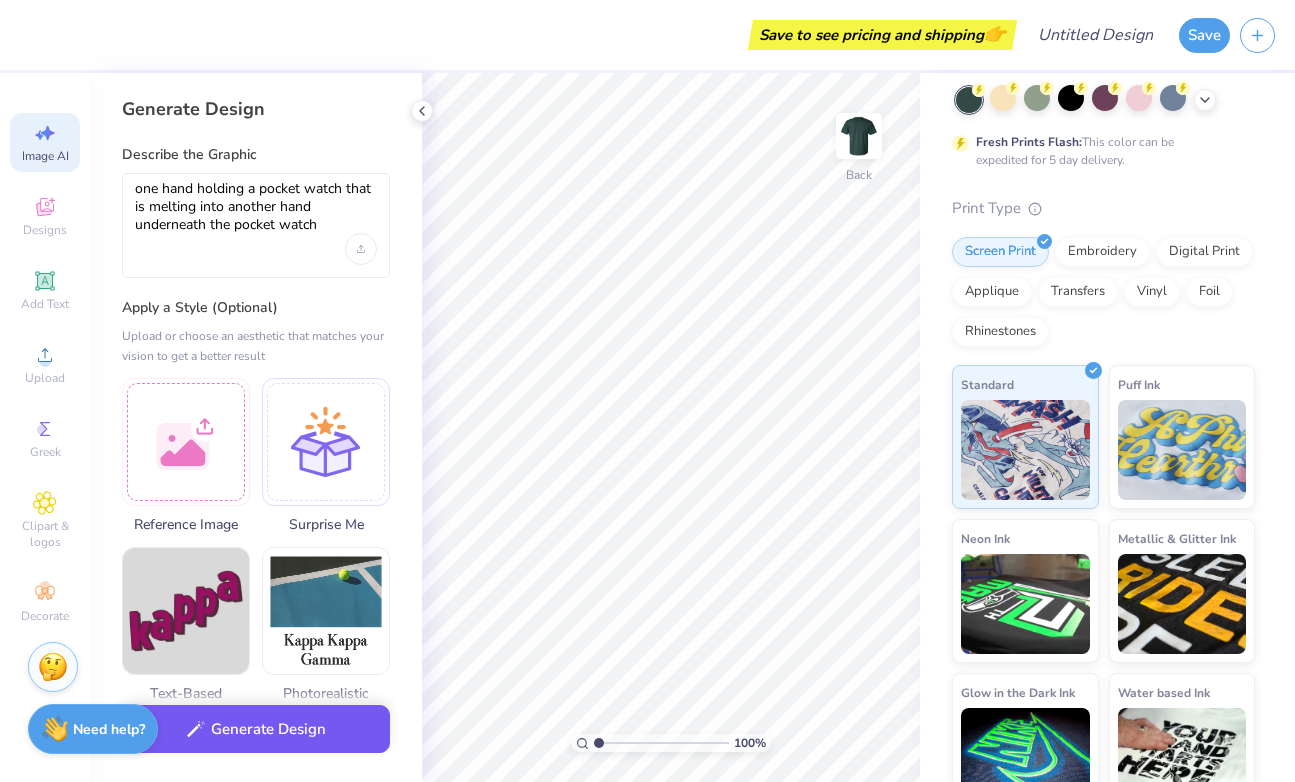 click on "Generate Design" at bounding box center (256, 729) 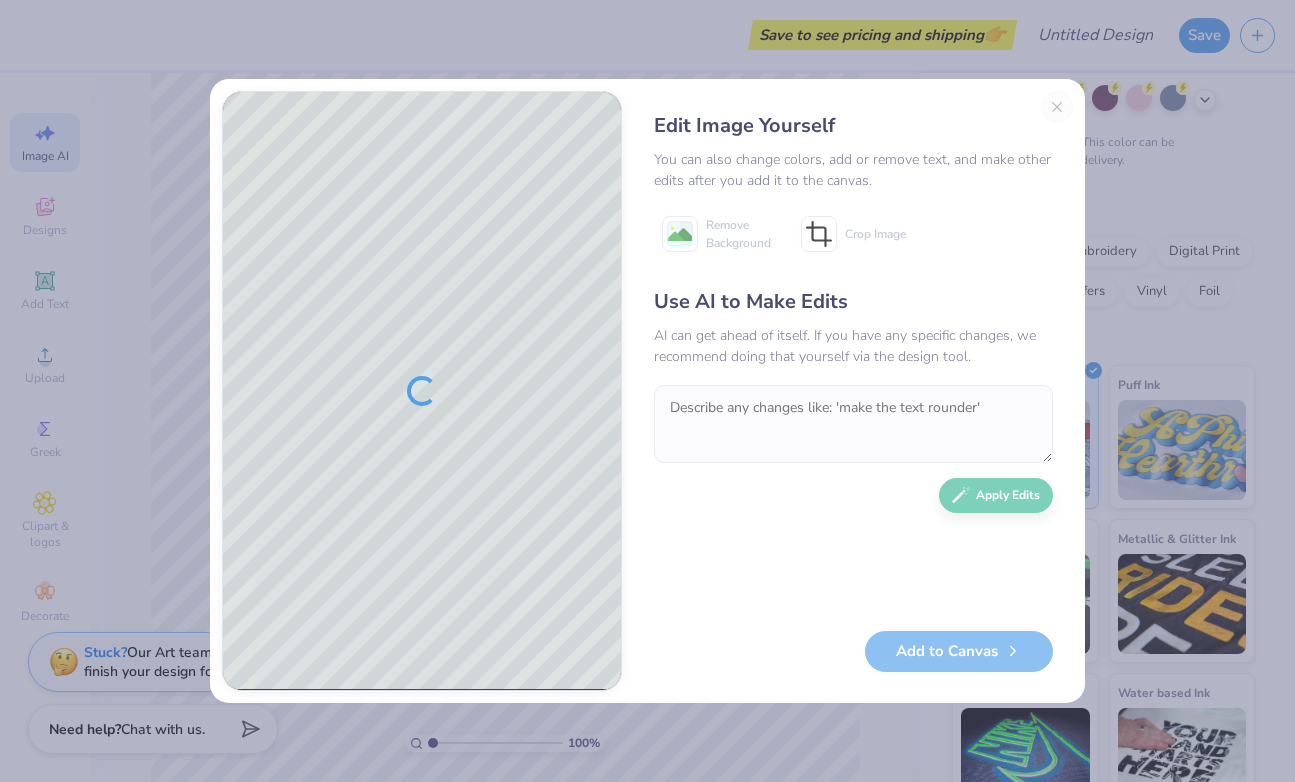 click on "Edit Image Yourself" at bounding box center (853, 126) 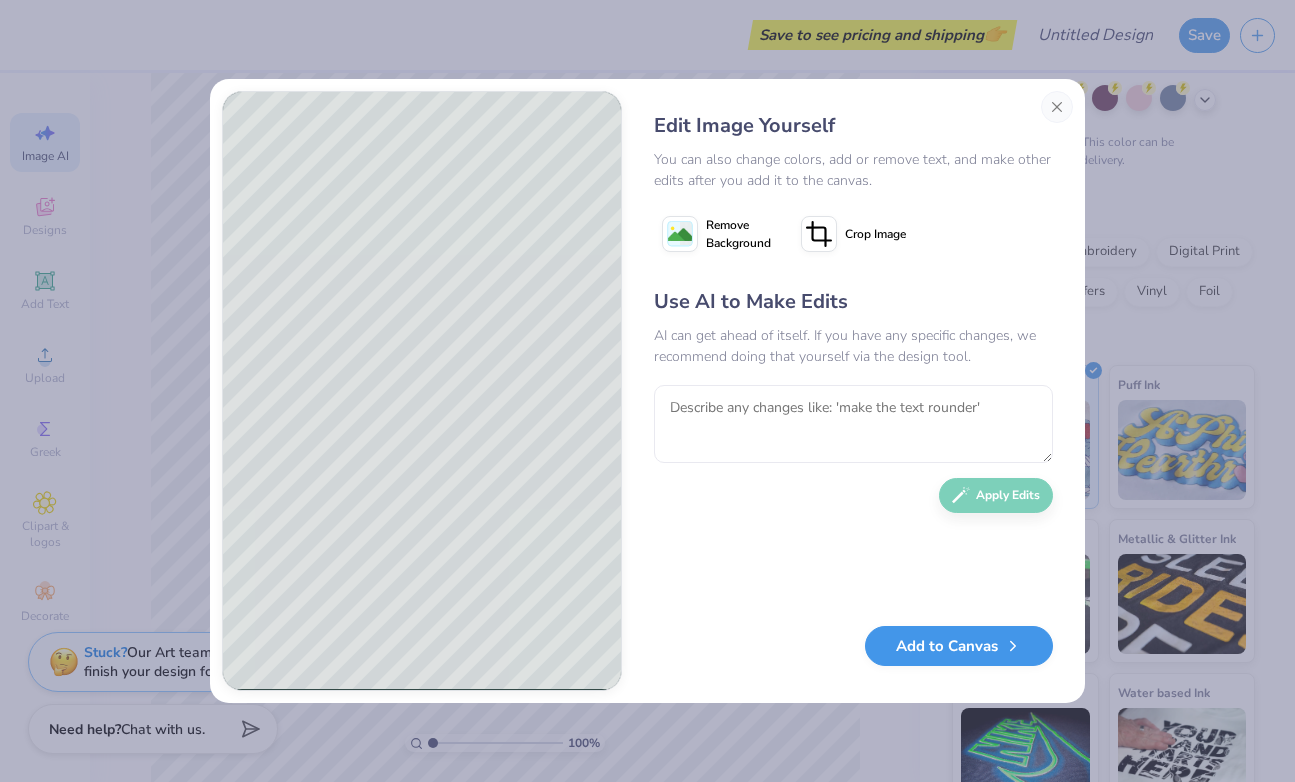 click on "Add to Canvas" at bounding box center (959, 646) 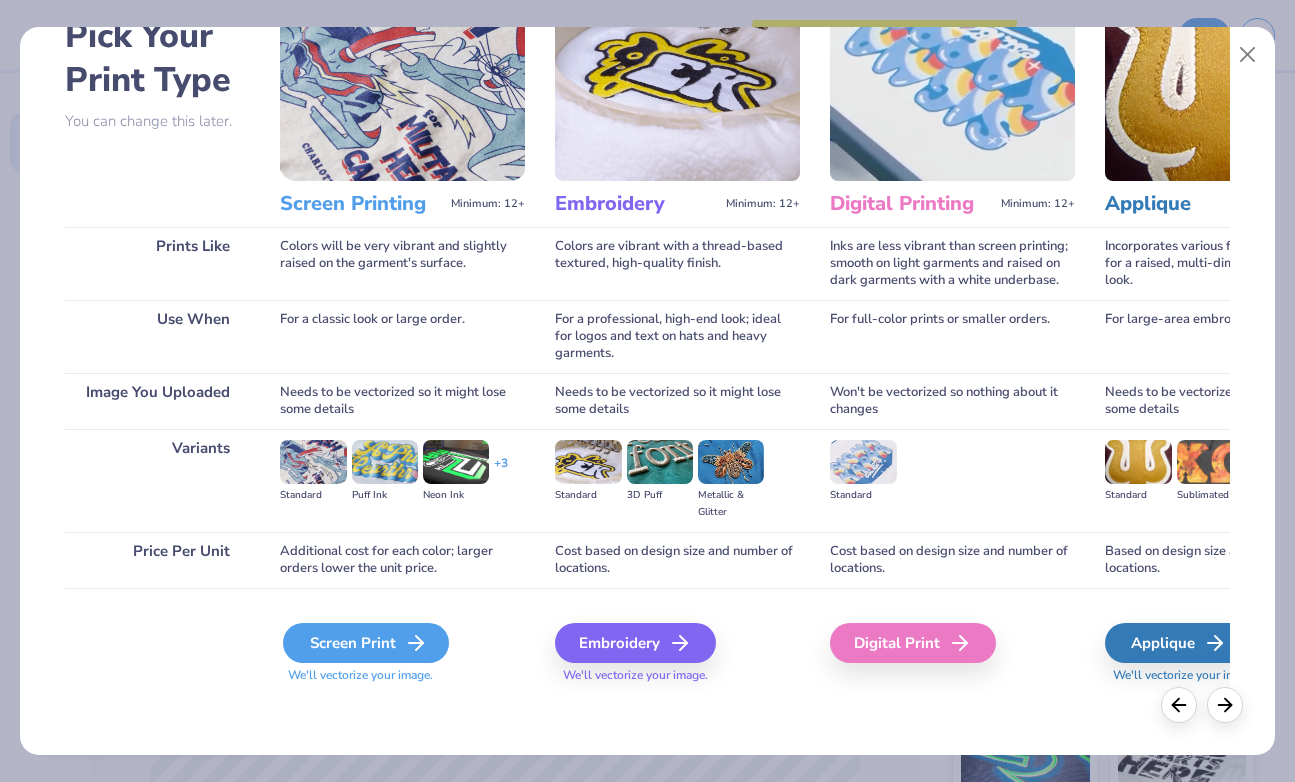 scroll, scrollTop: 115, scrollLeft: 0, axis: vertical 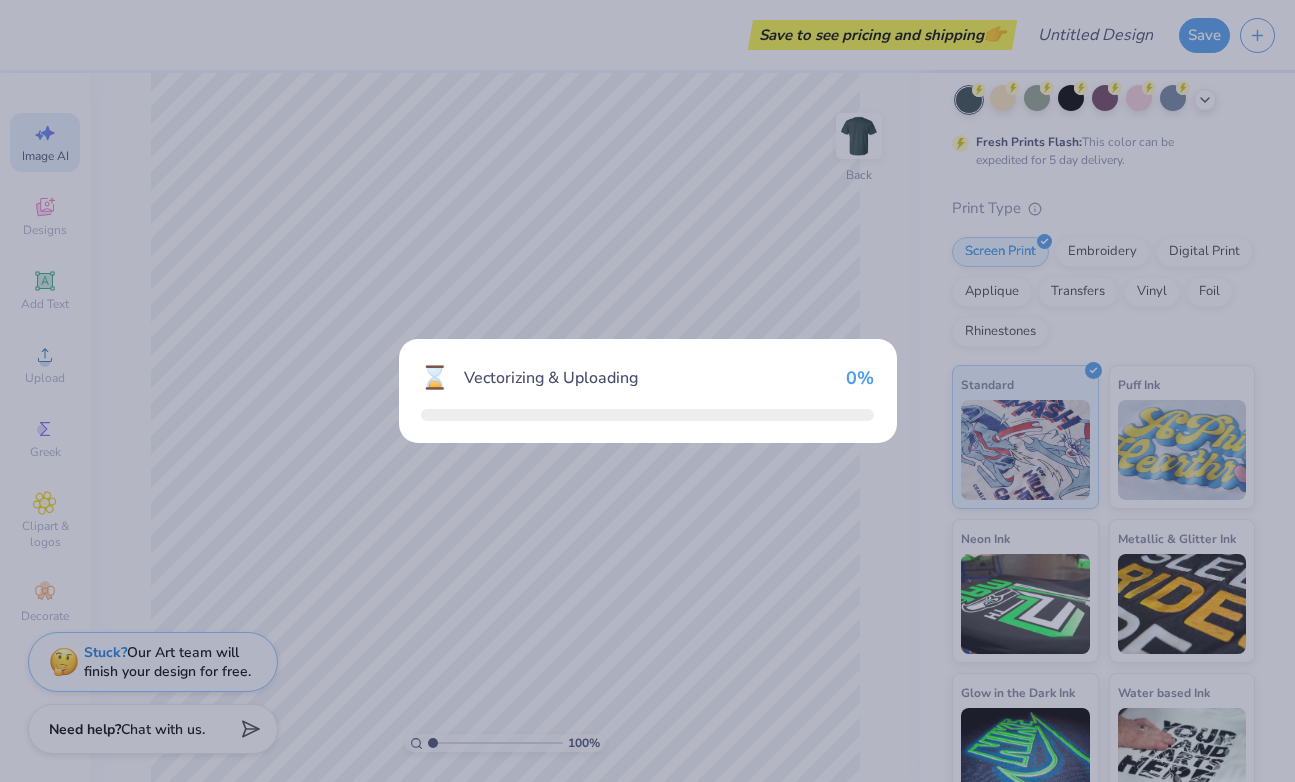 type 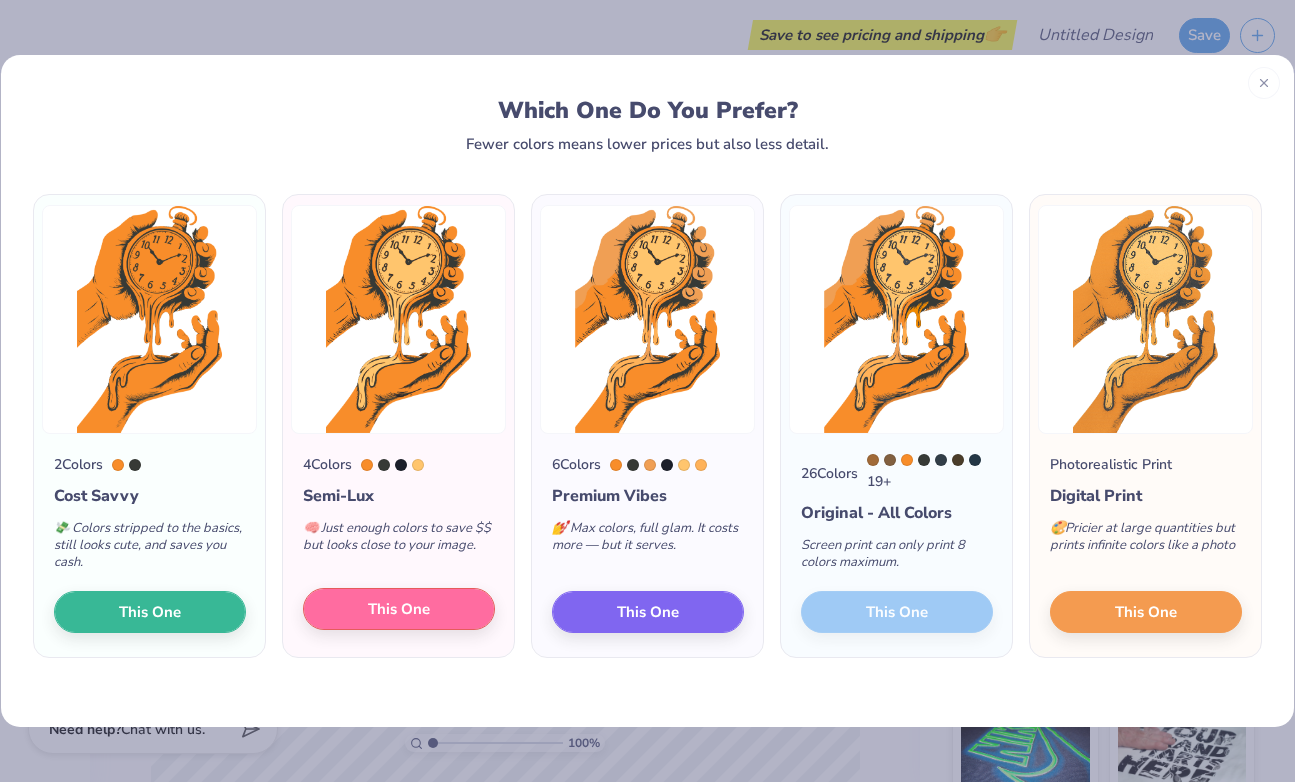 click on "This One" at bounding box center (399, 609) 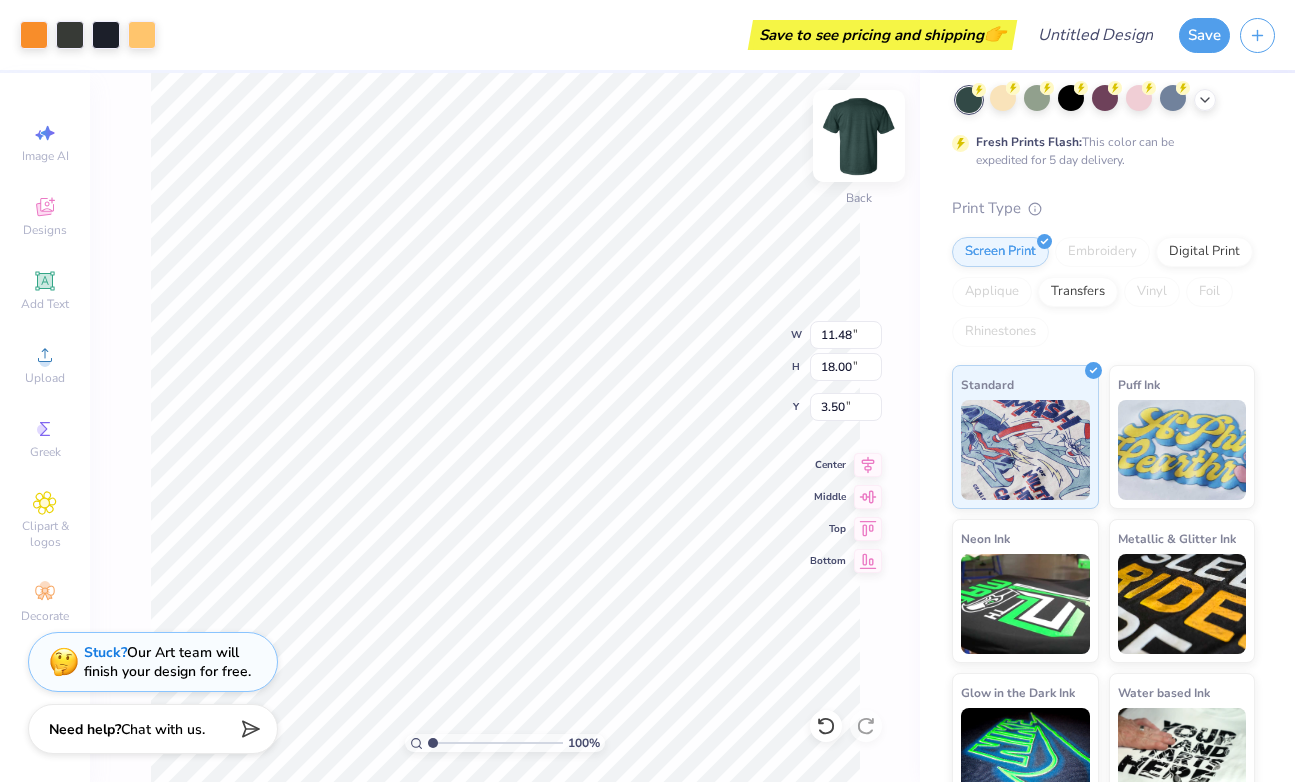 click at bounding box center (859, 136) 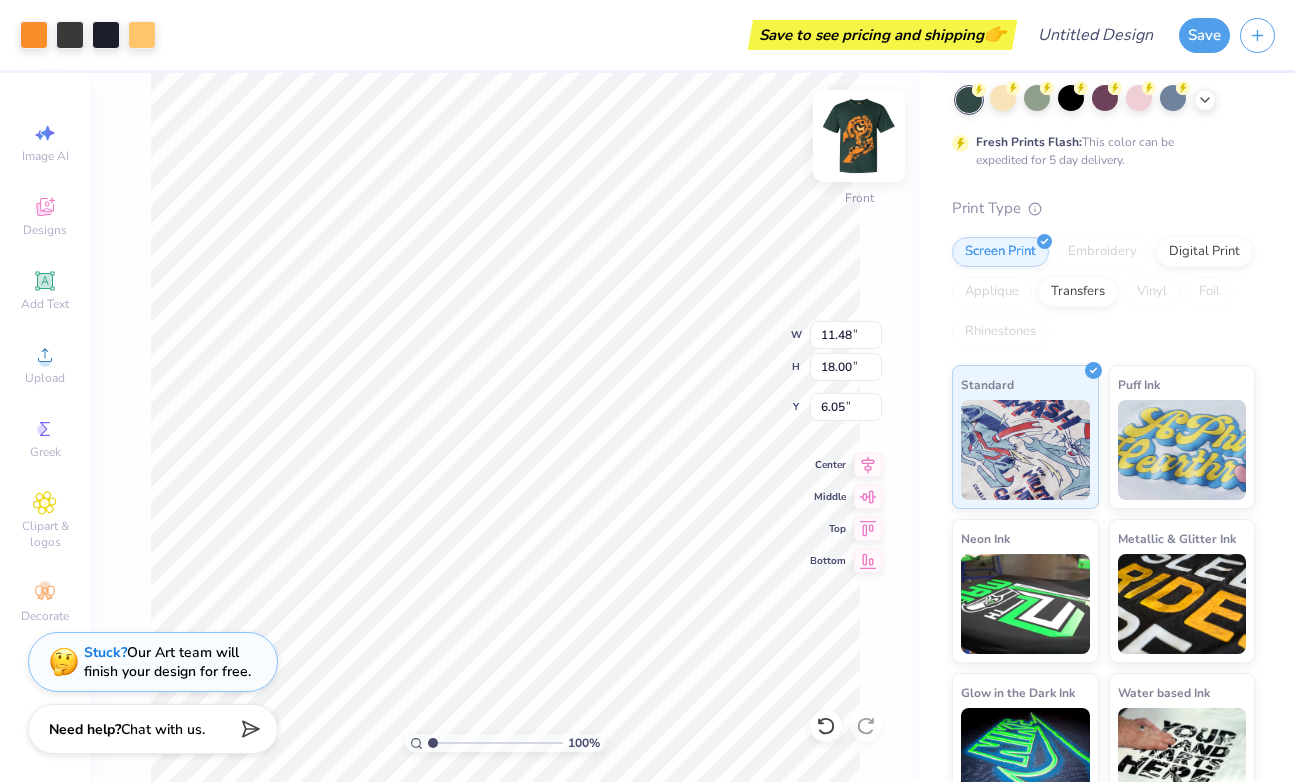 click at bounding box center (859, 136) 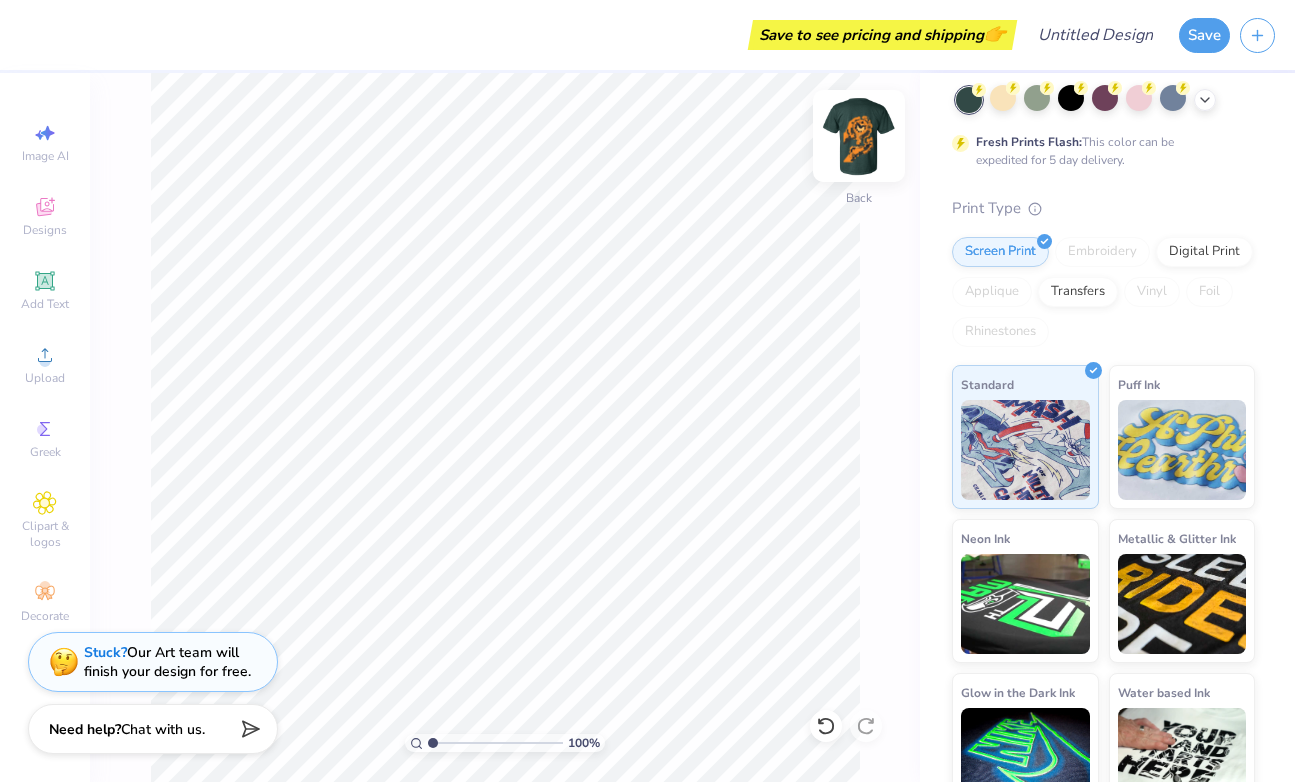 click at bounding box center [859, 136] 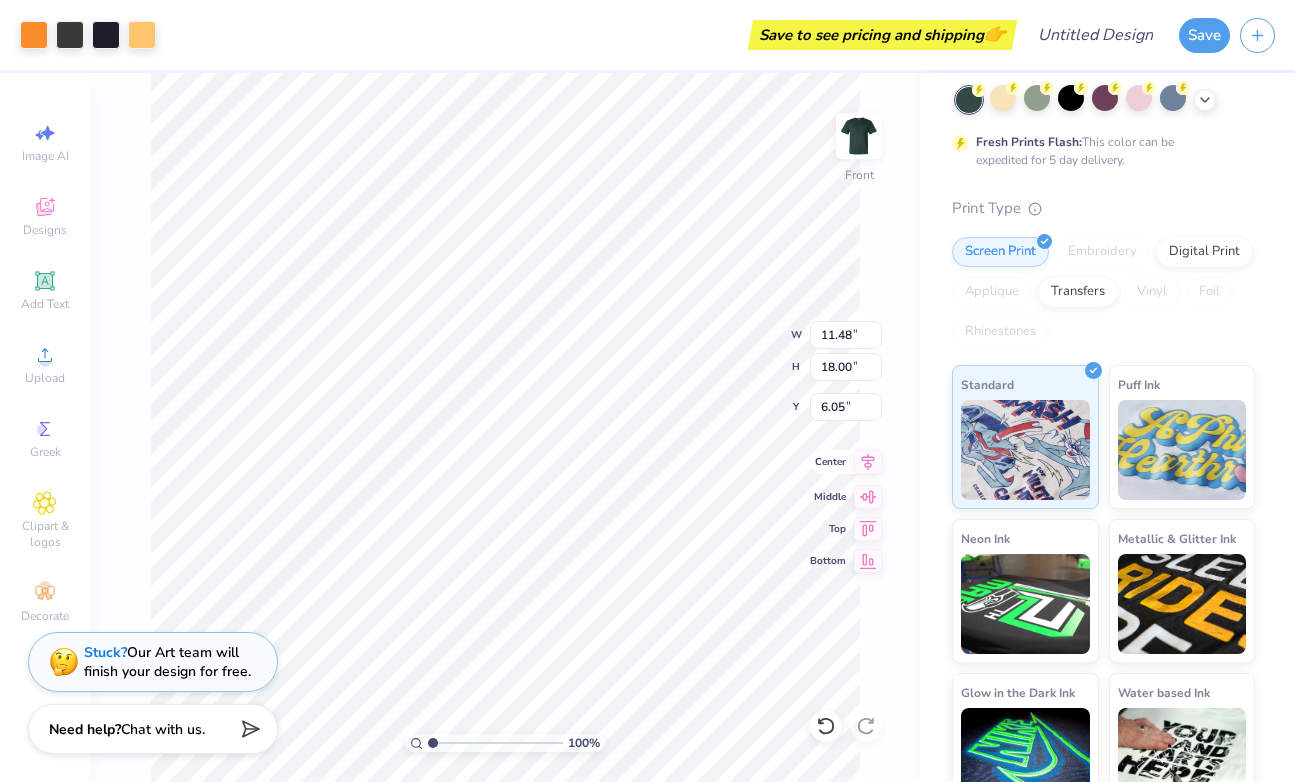 click 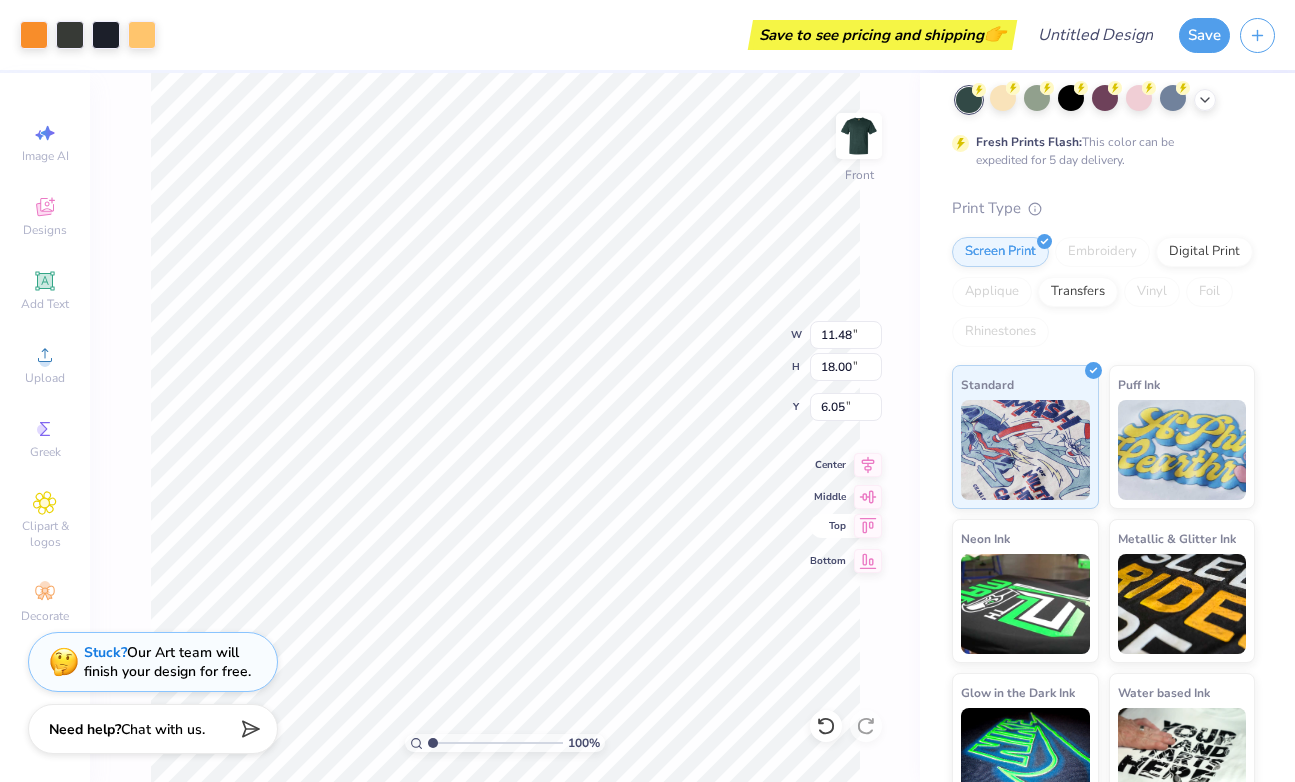 click 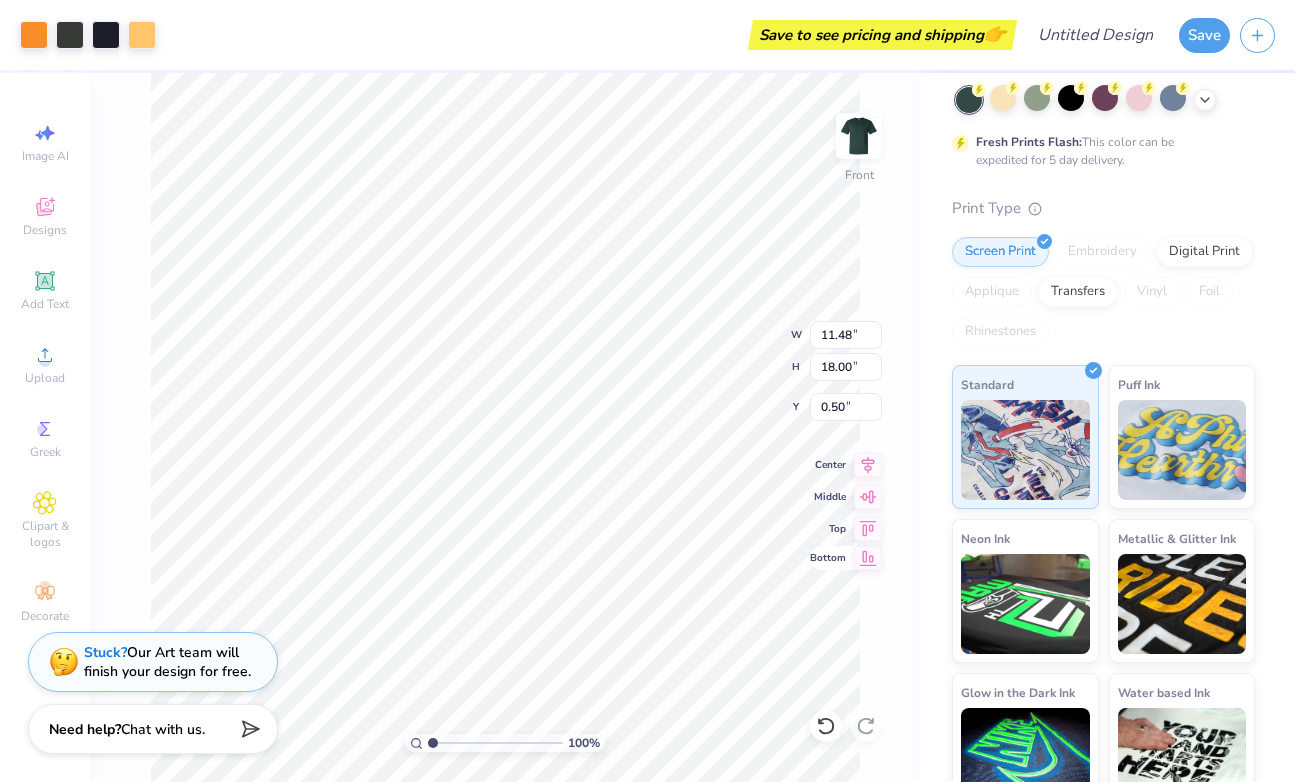 click 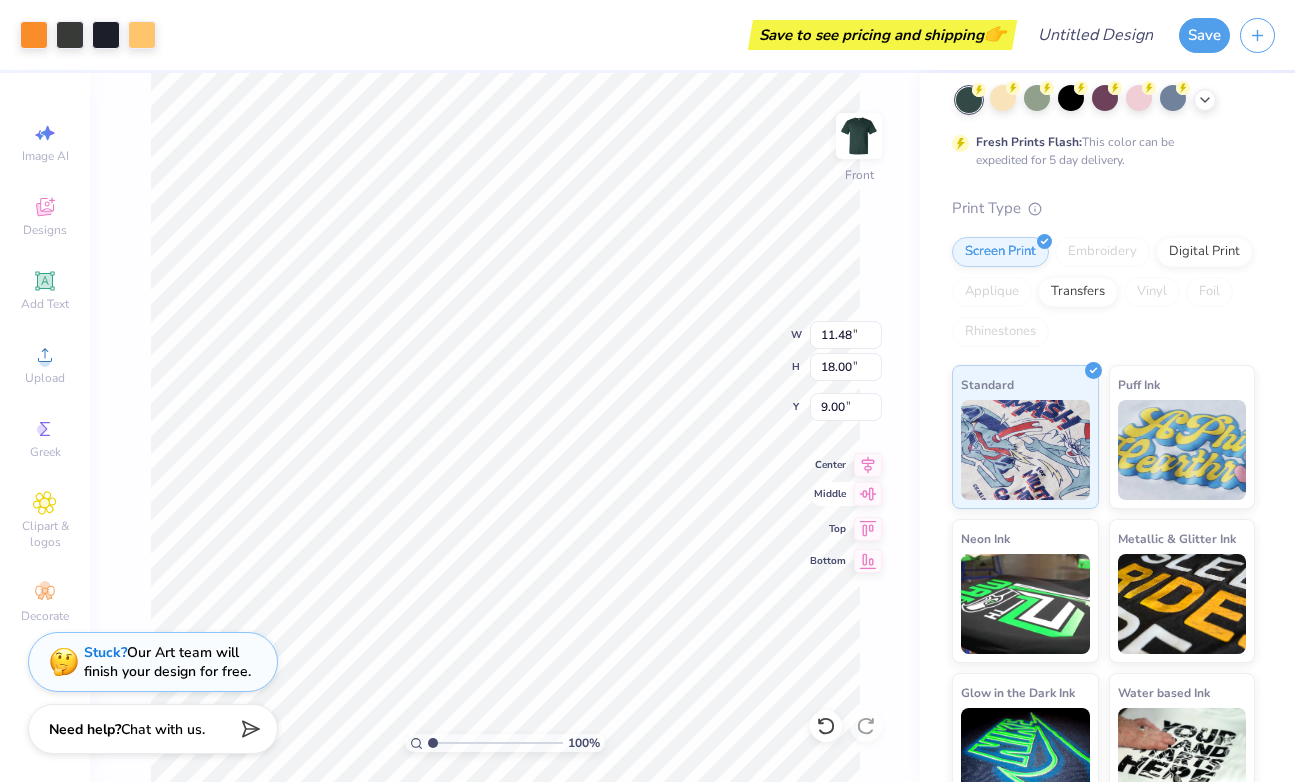 click 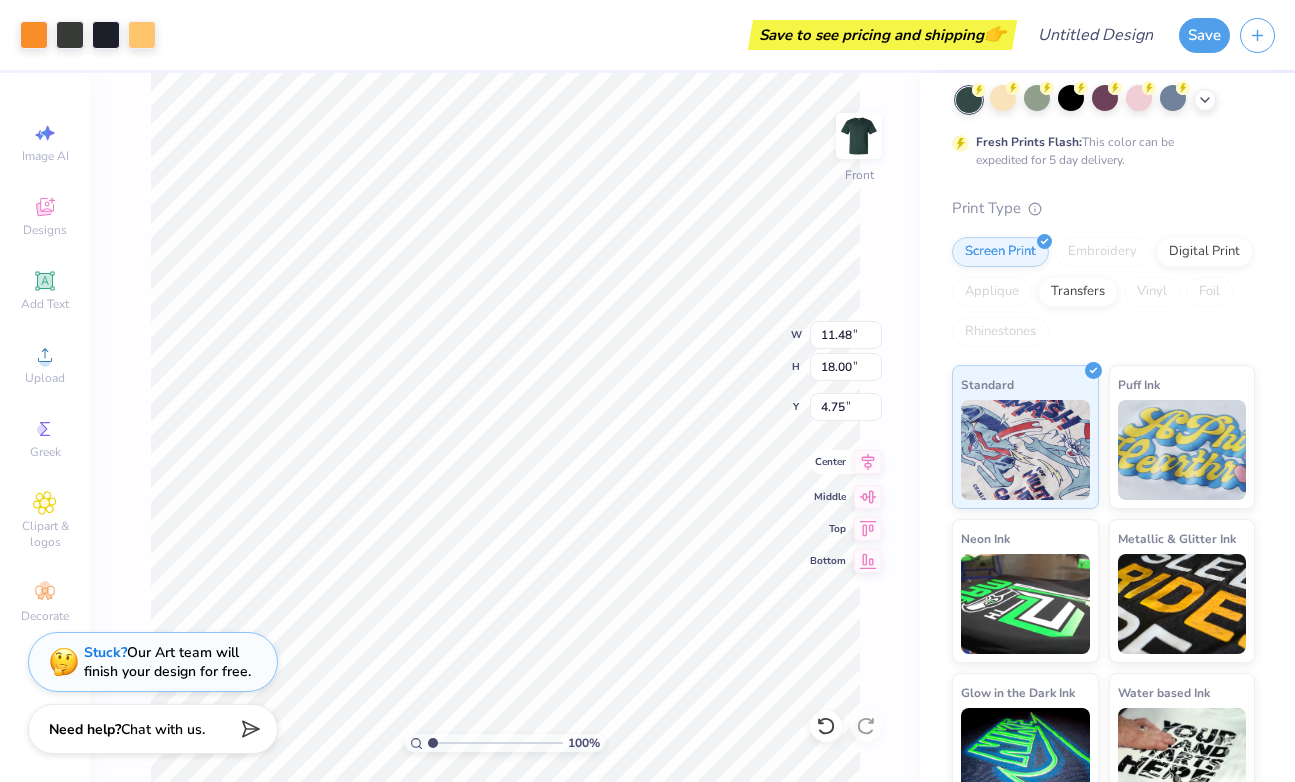 click 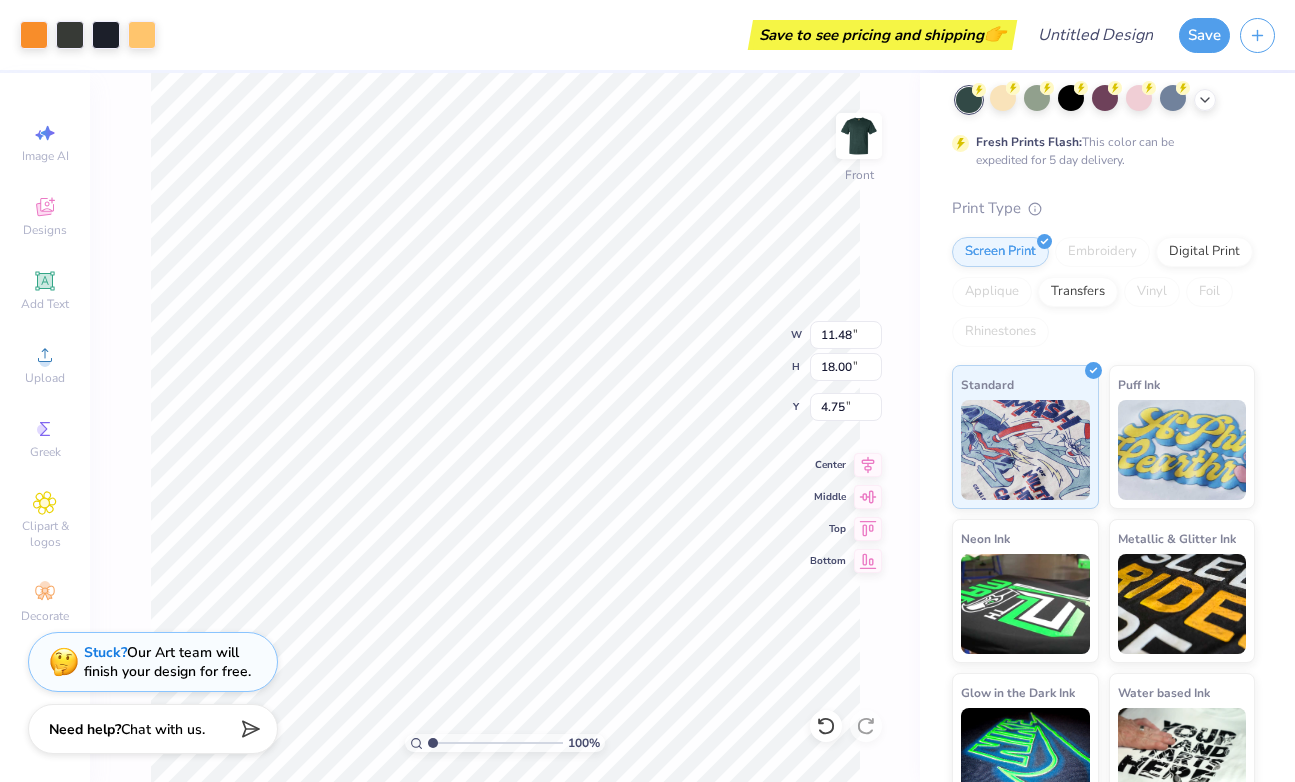 type on "9.95" 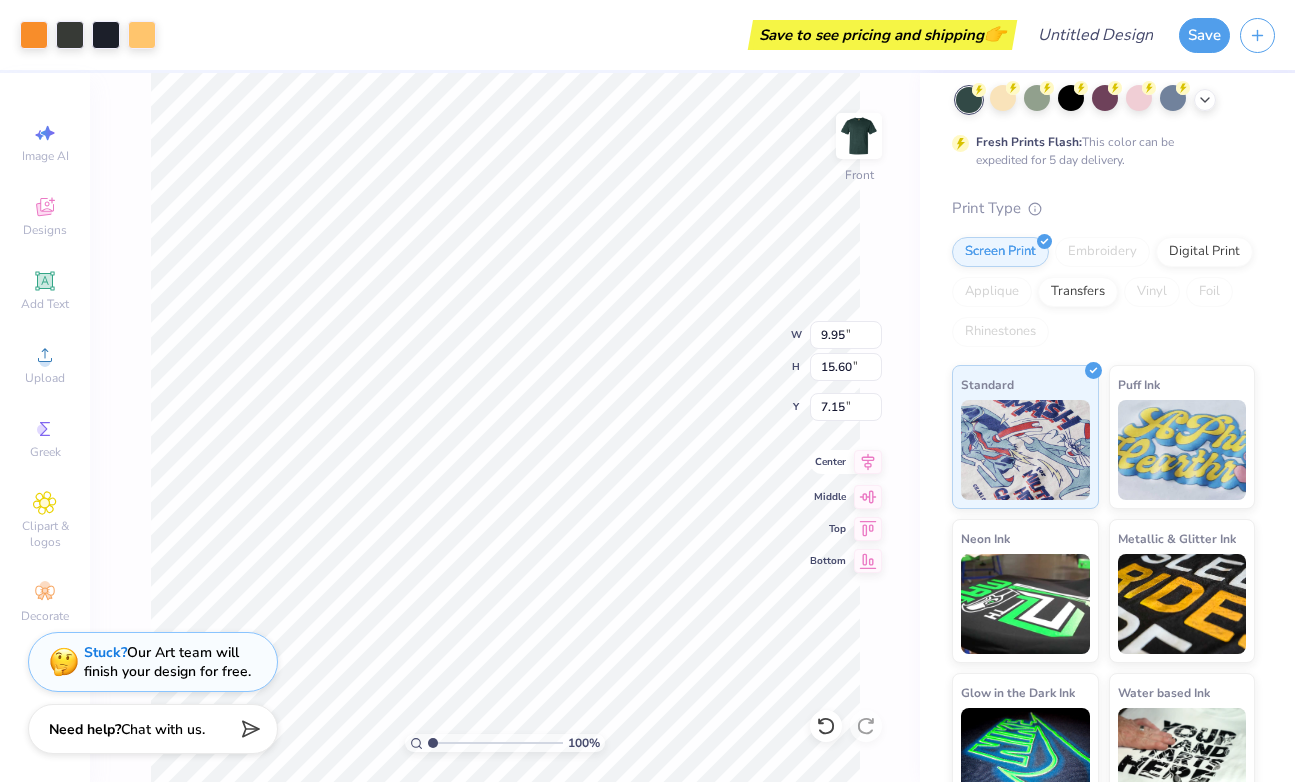 click 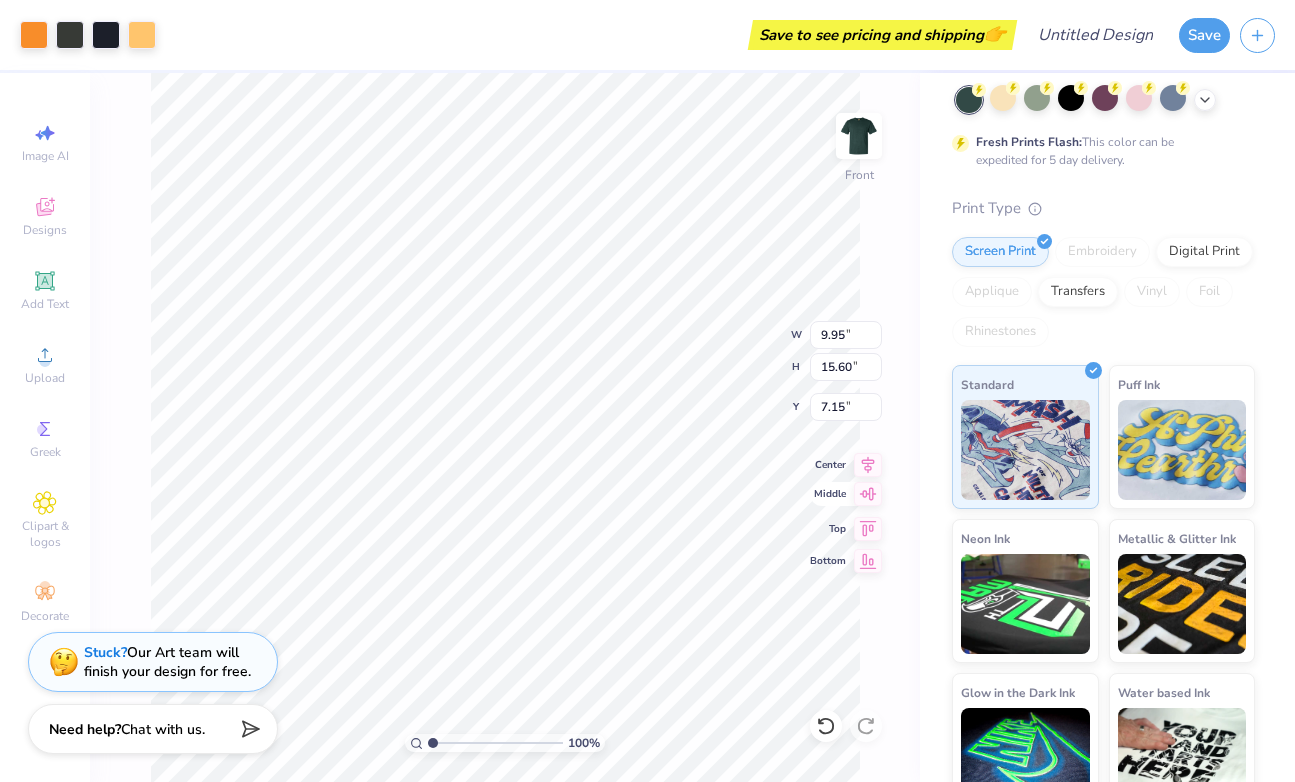 click 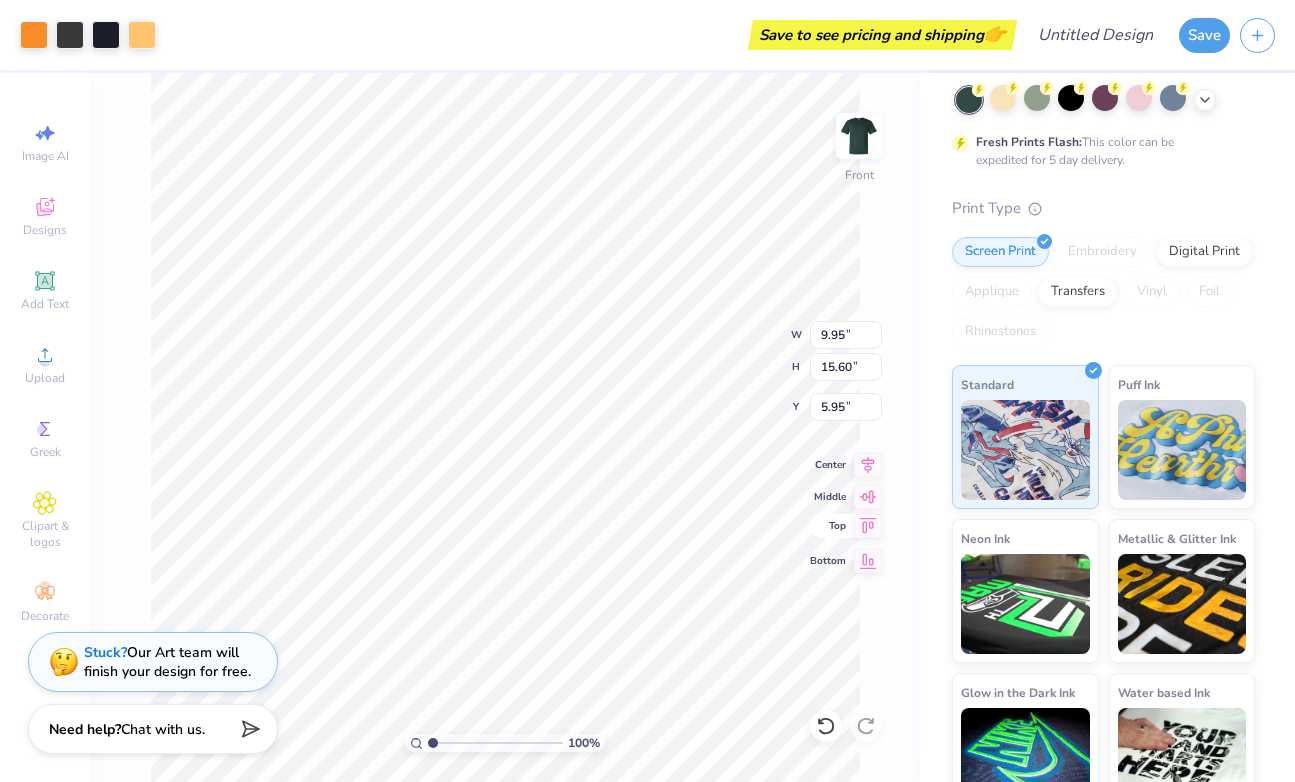 click 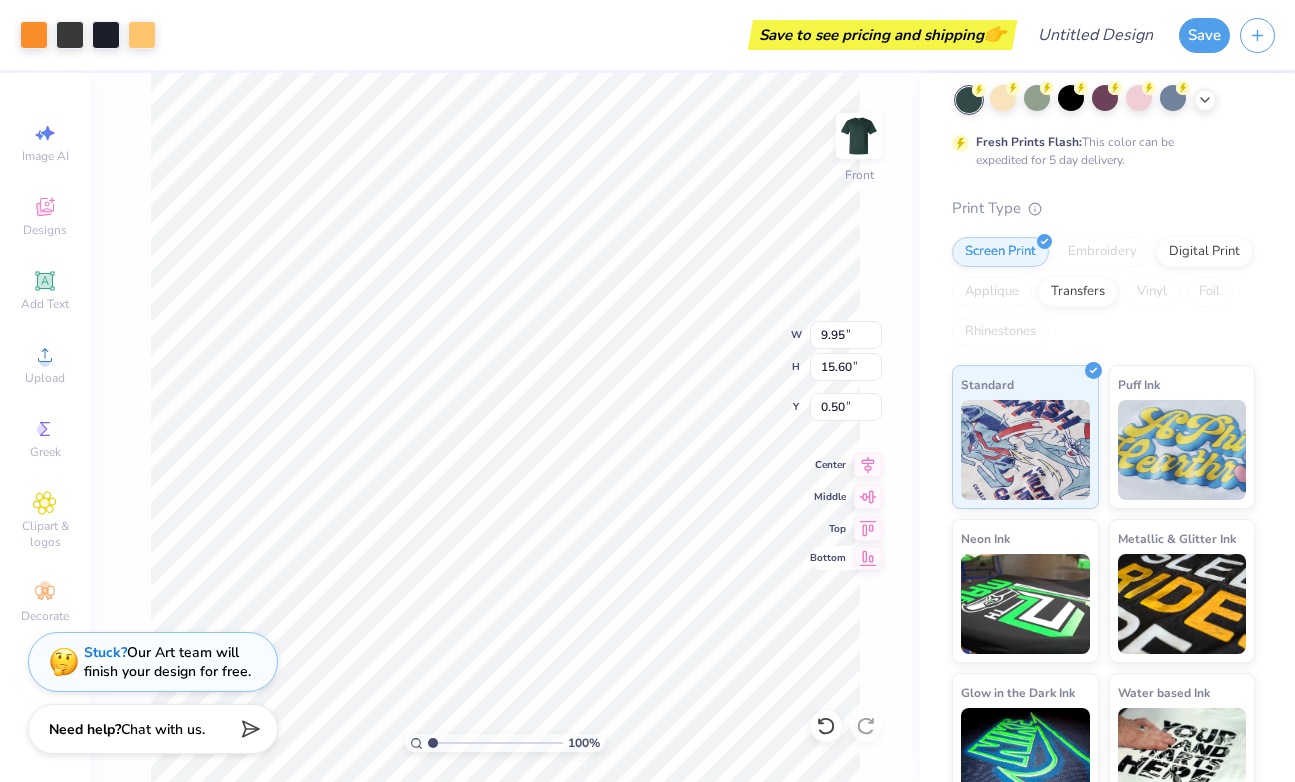 click 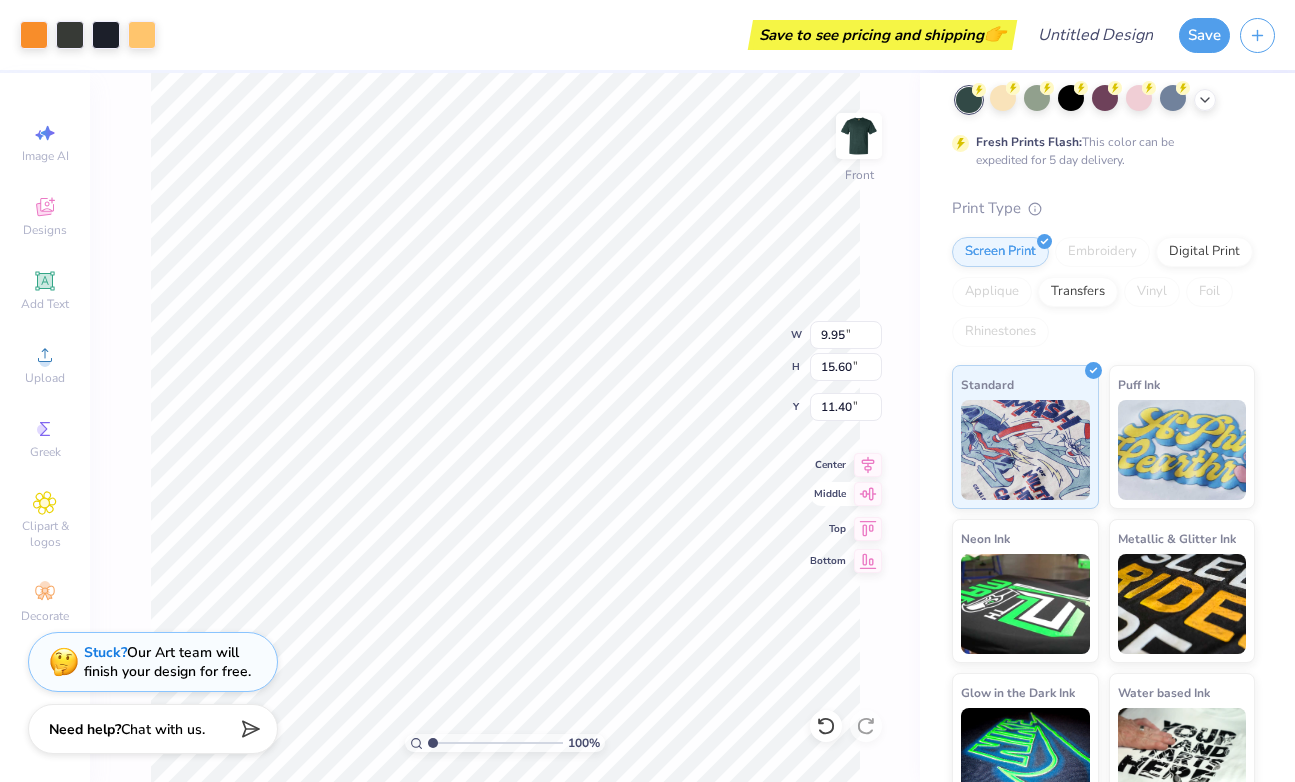 click 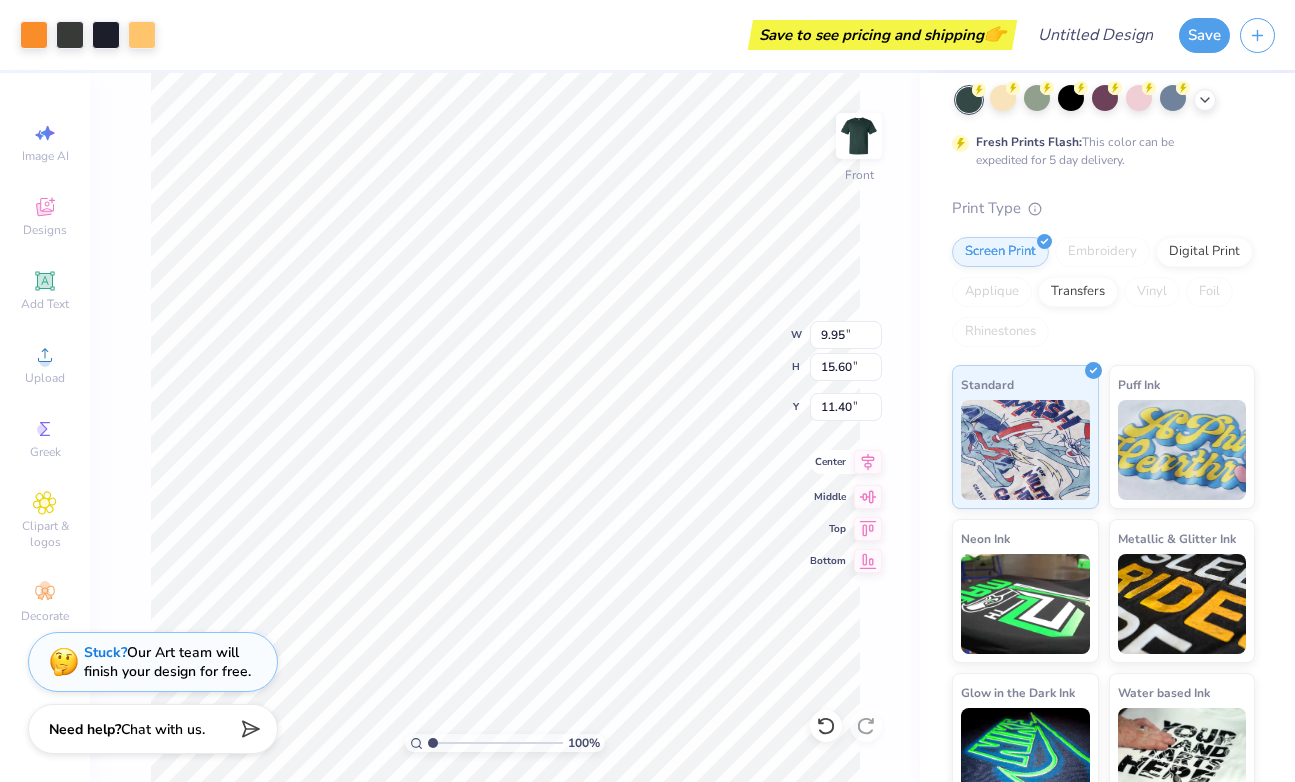 type on "5.95" 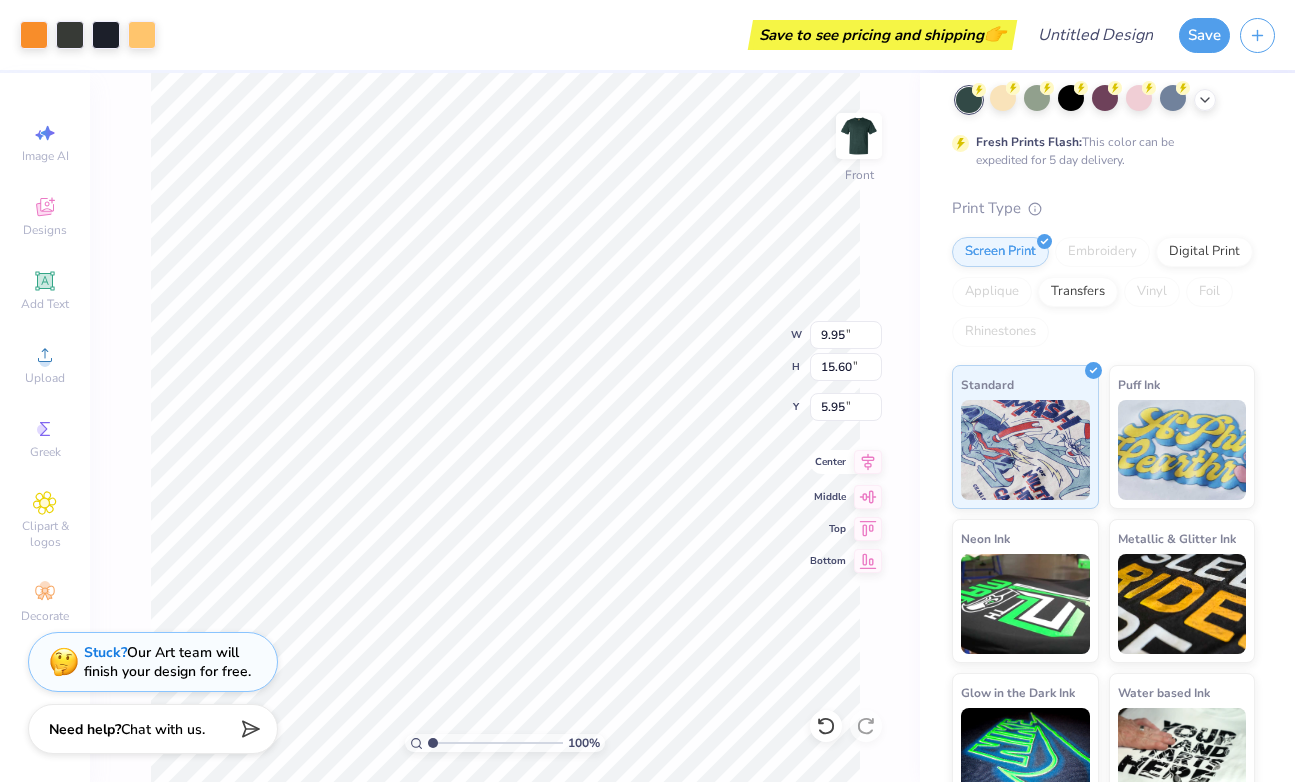 click 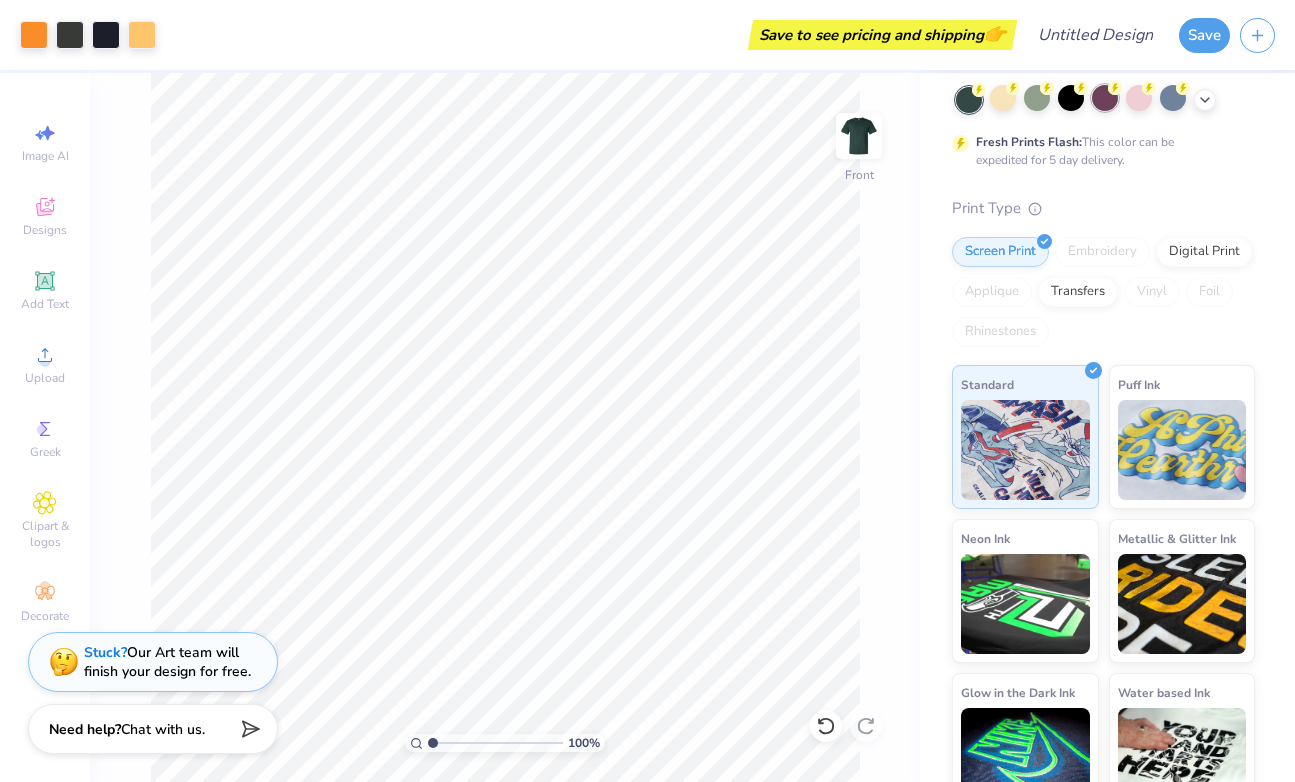 click at bounding box center (1105, 98) 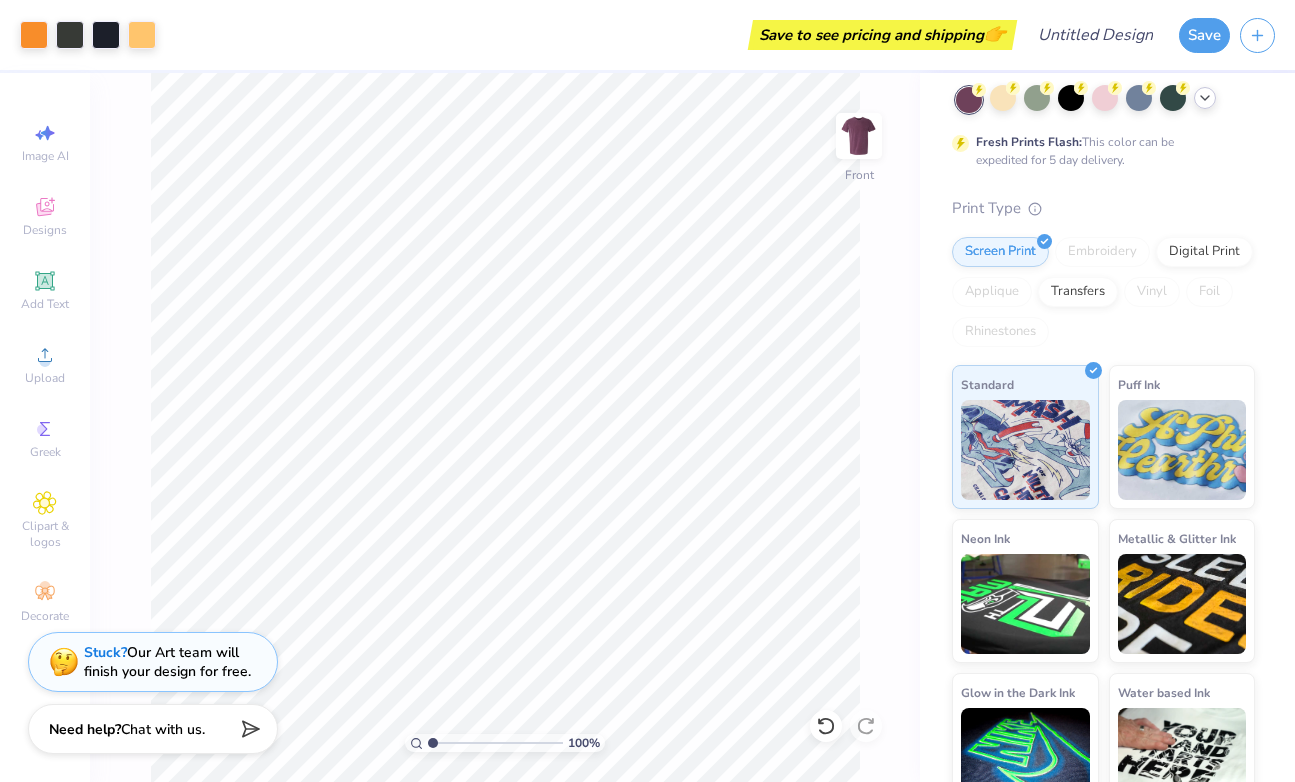 click 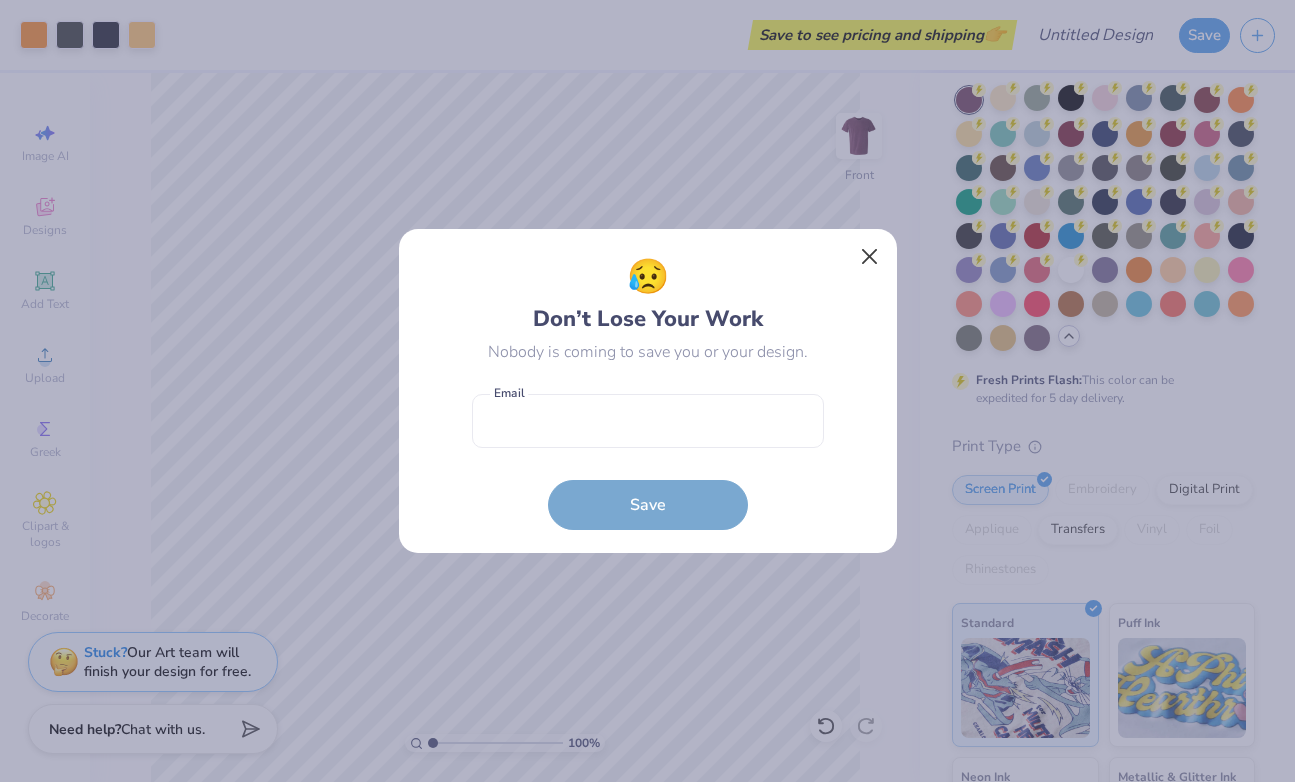 click at bounding box center (869, 257) 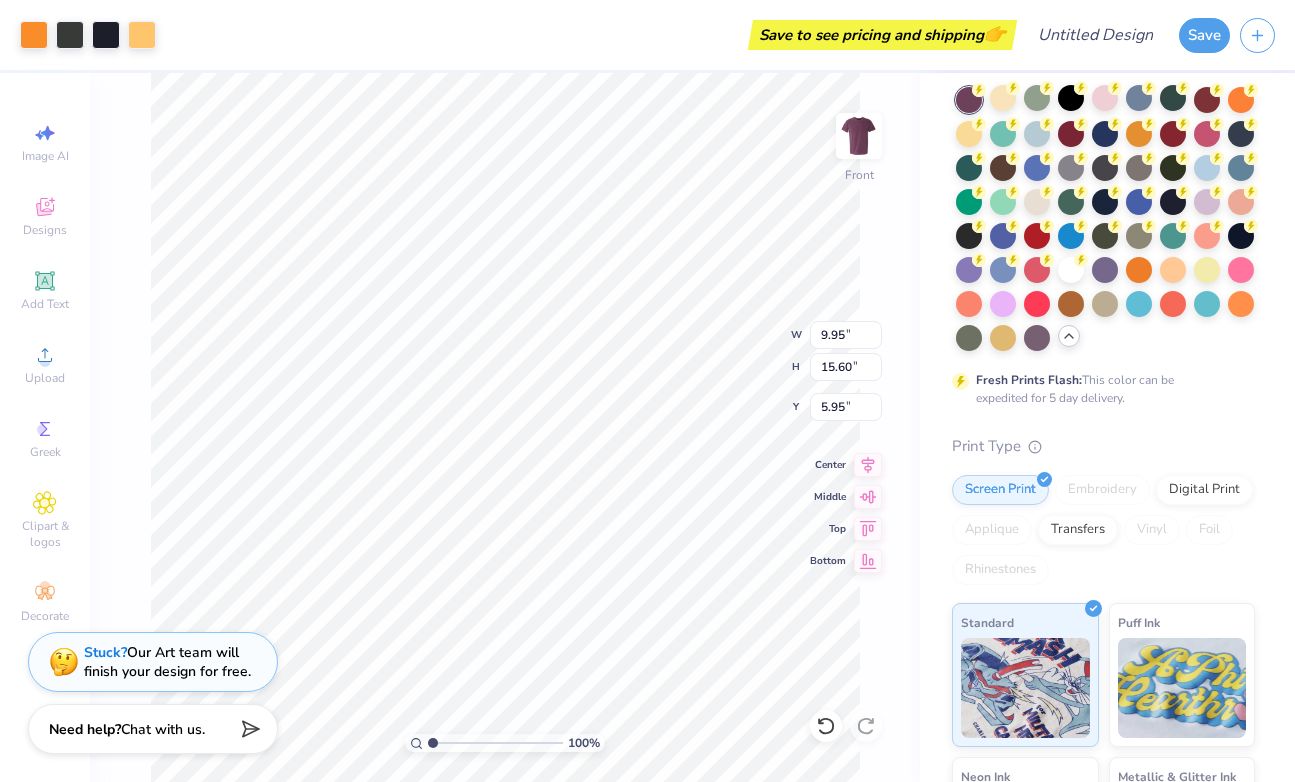 click on "[NUMBER] % Front W [PRICE] [PRICE] " H [PRICE] [PRICE] " Y [PRICE] [PRICE] " Center Middle Top Bottom" at bounding box center (505, 427) 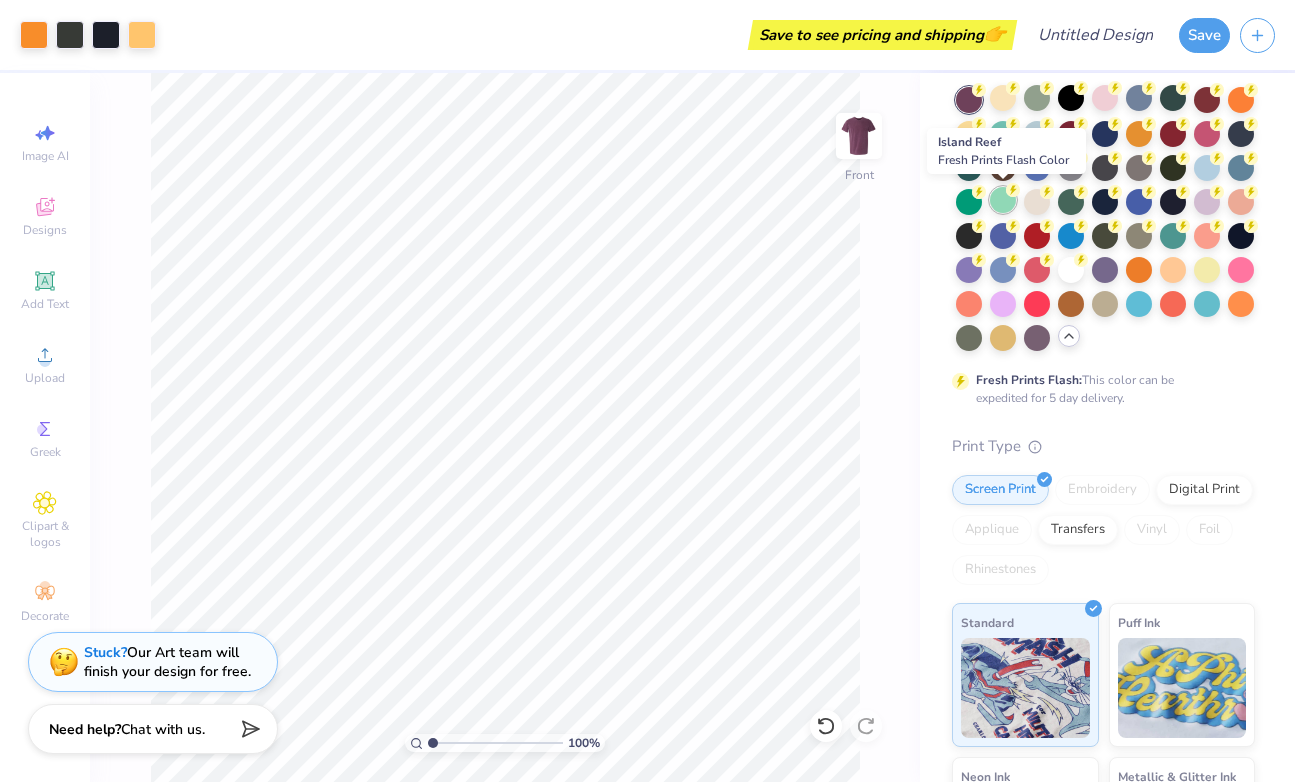 click at bounding box center (1003, 200) 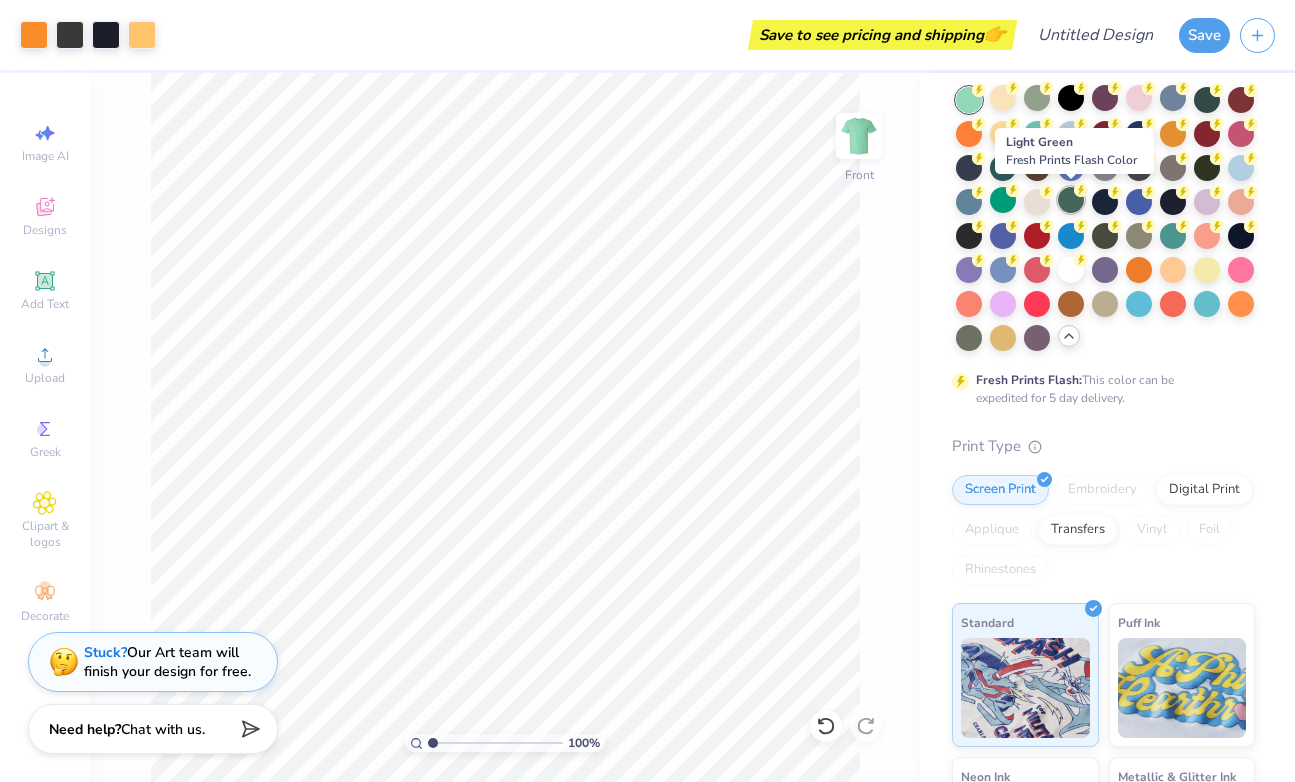 click at bounding box center (1071, 200) 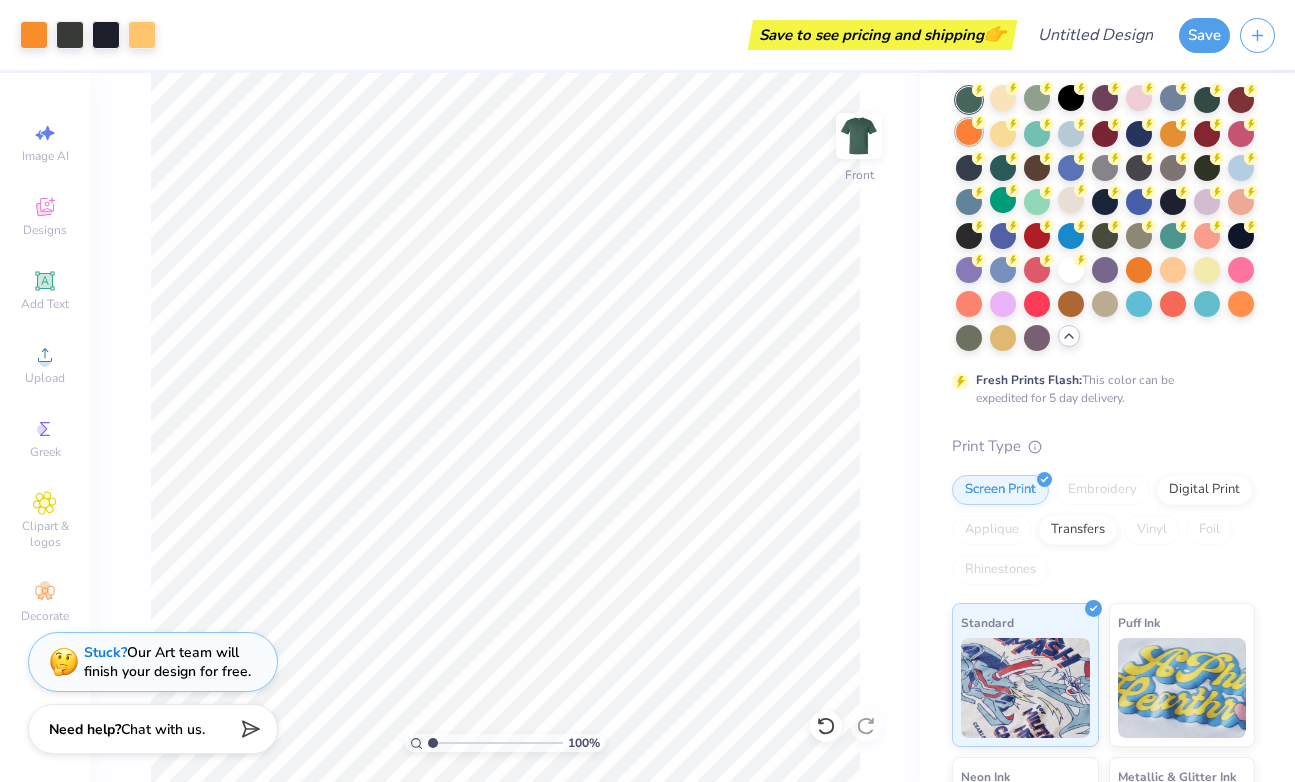 click at bounding box center [969, 132] 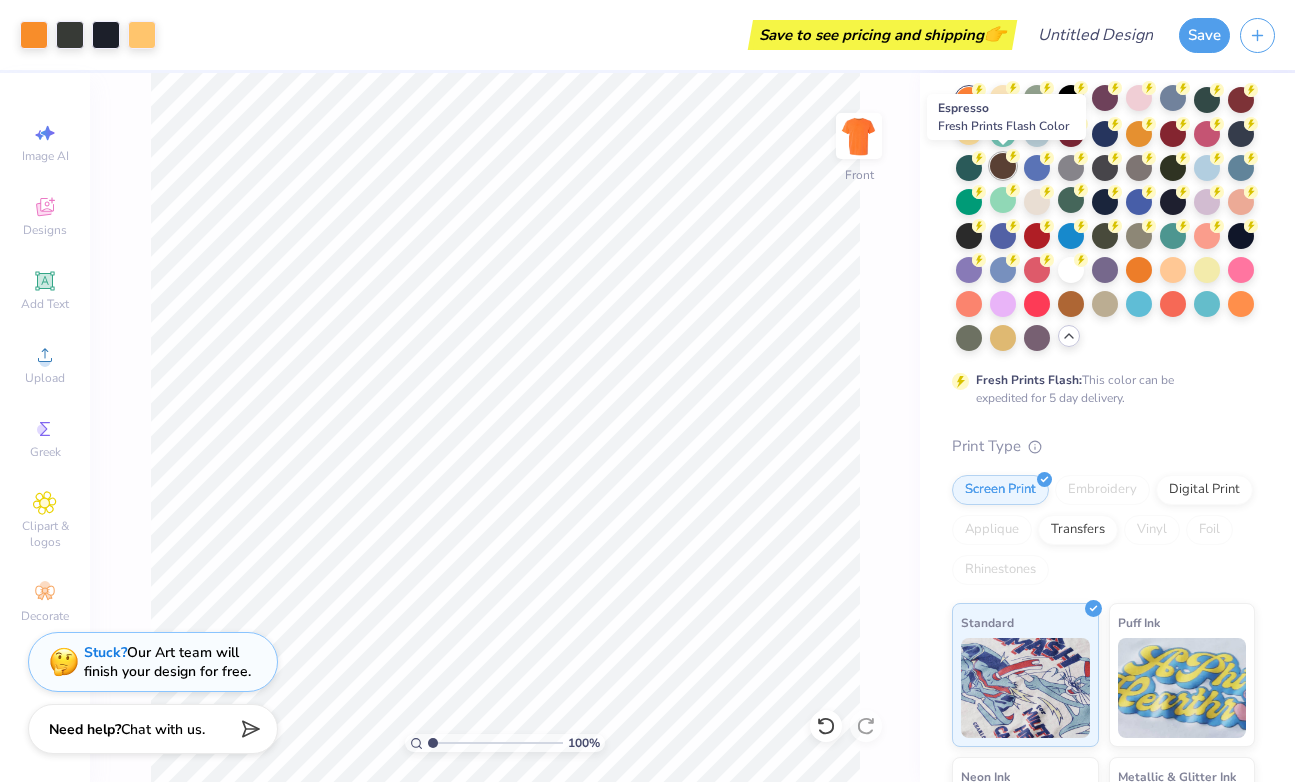 click at bounding box center (1003, 166) 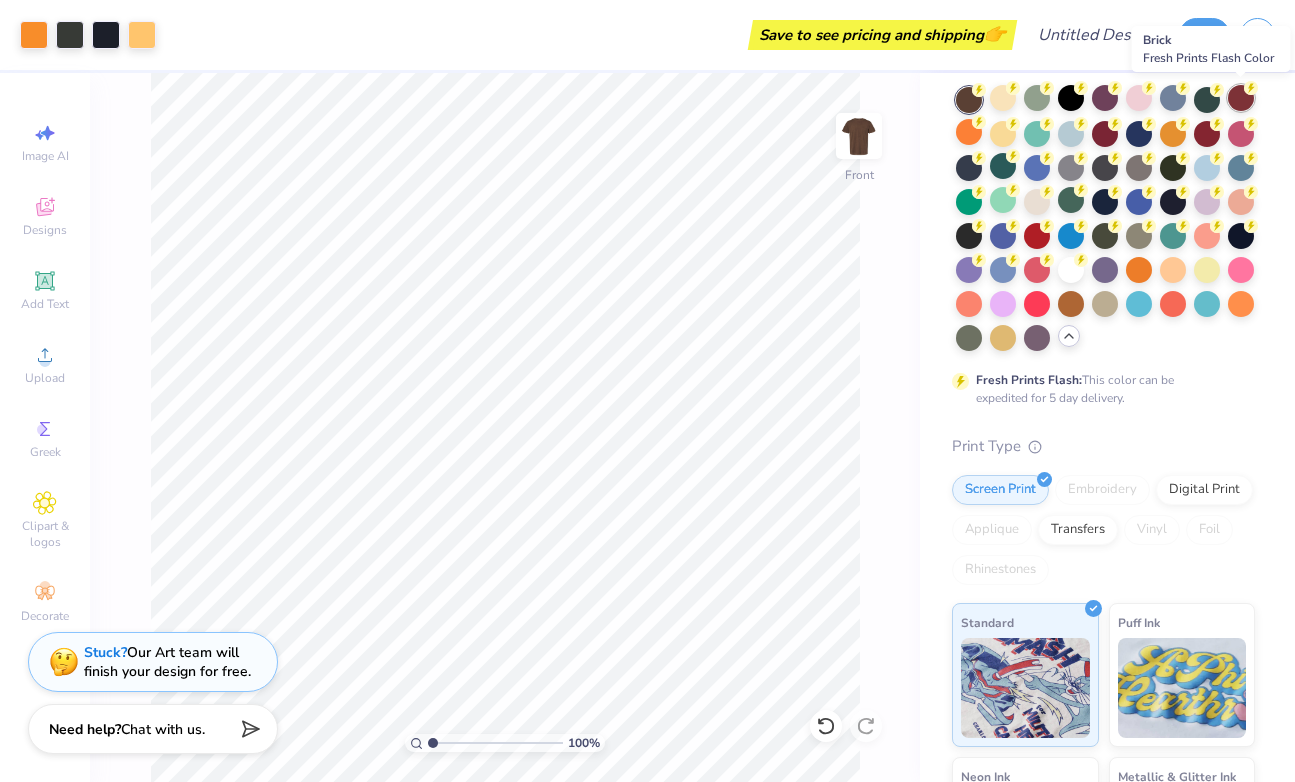 click at bounding box center (1241, 98) 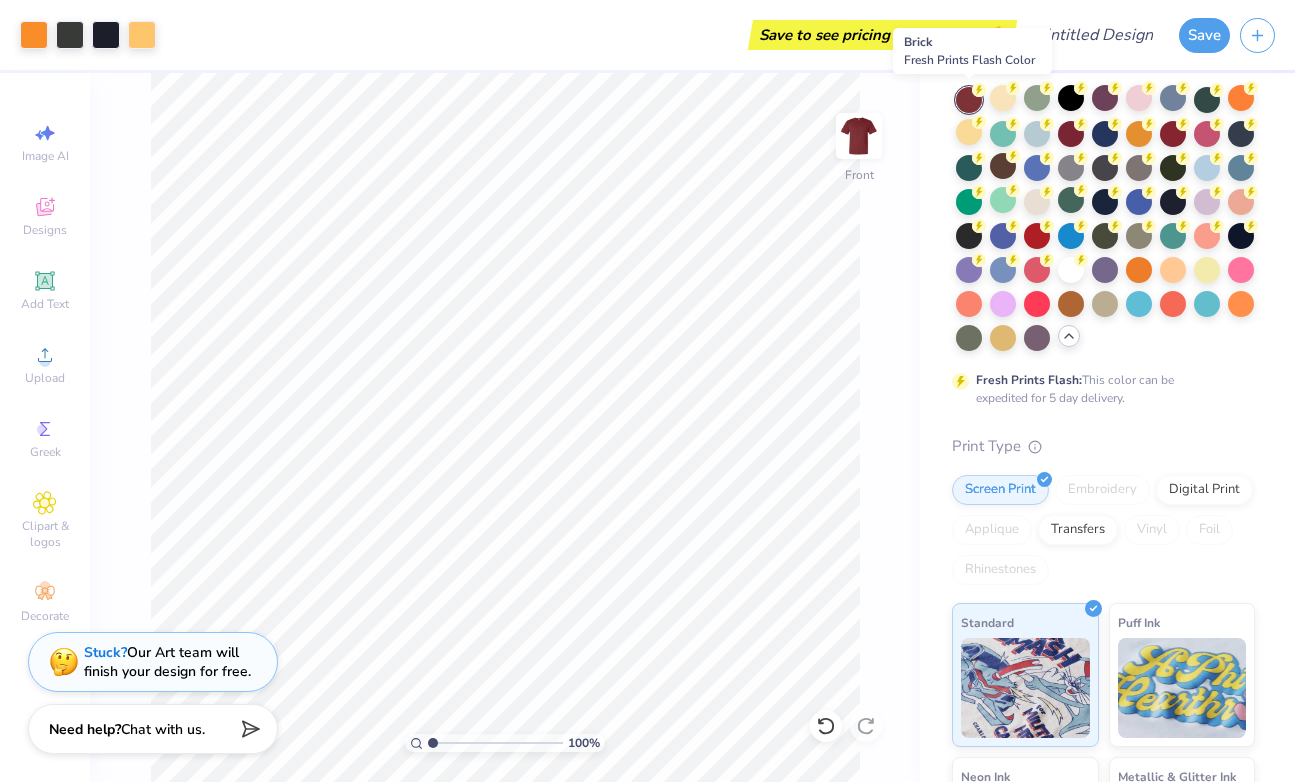 click at bounding box center [969, 100] 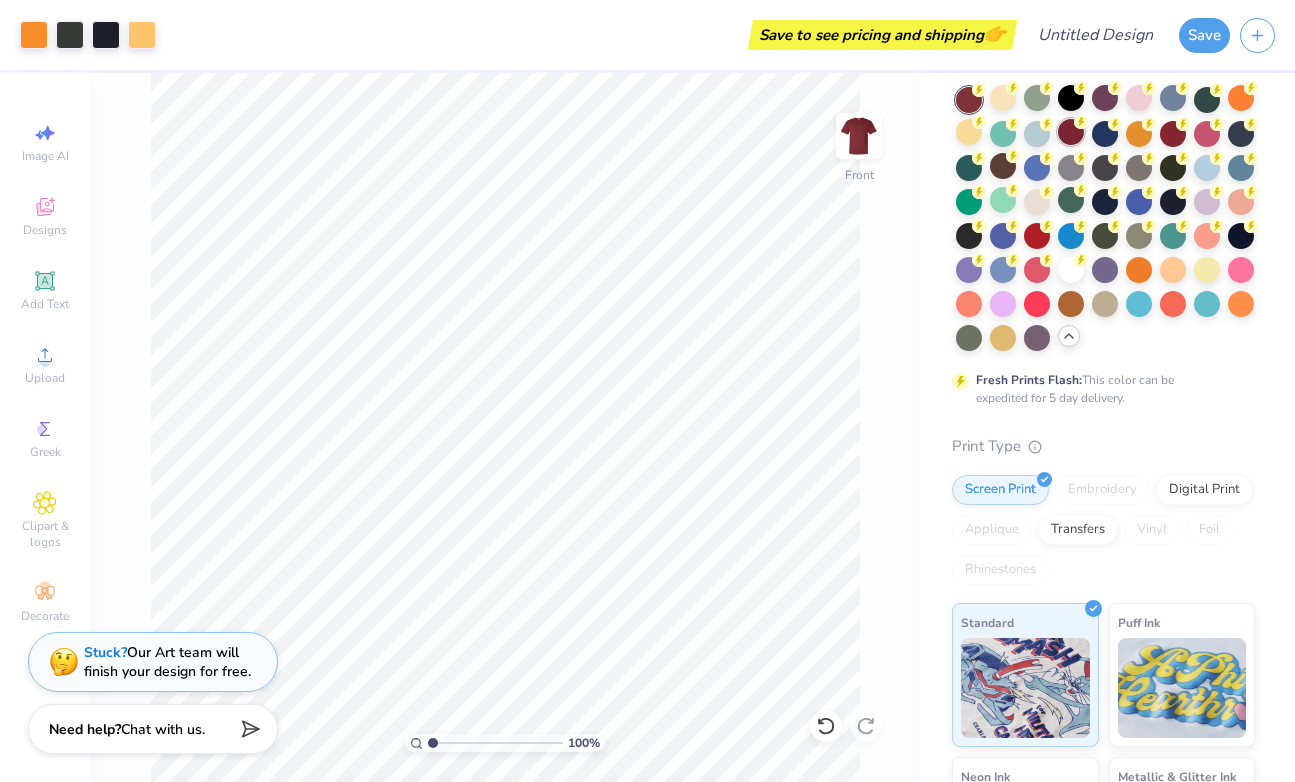 click at bounding box center [1071, 132] 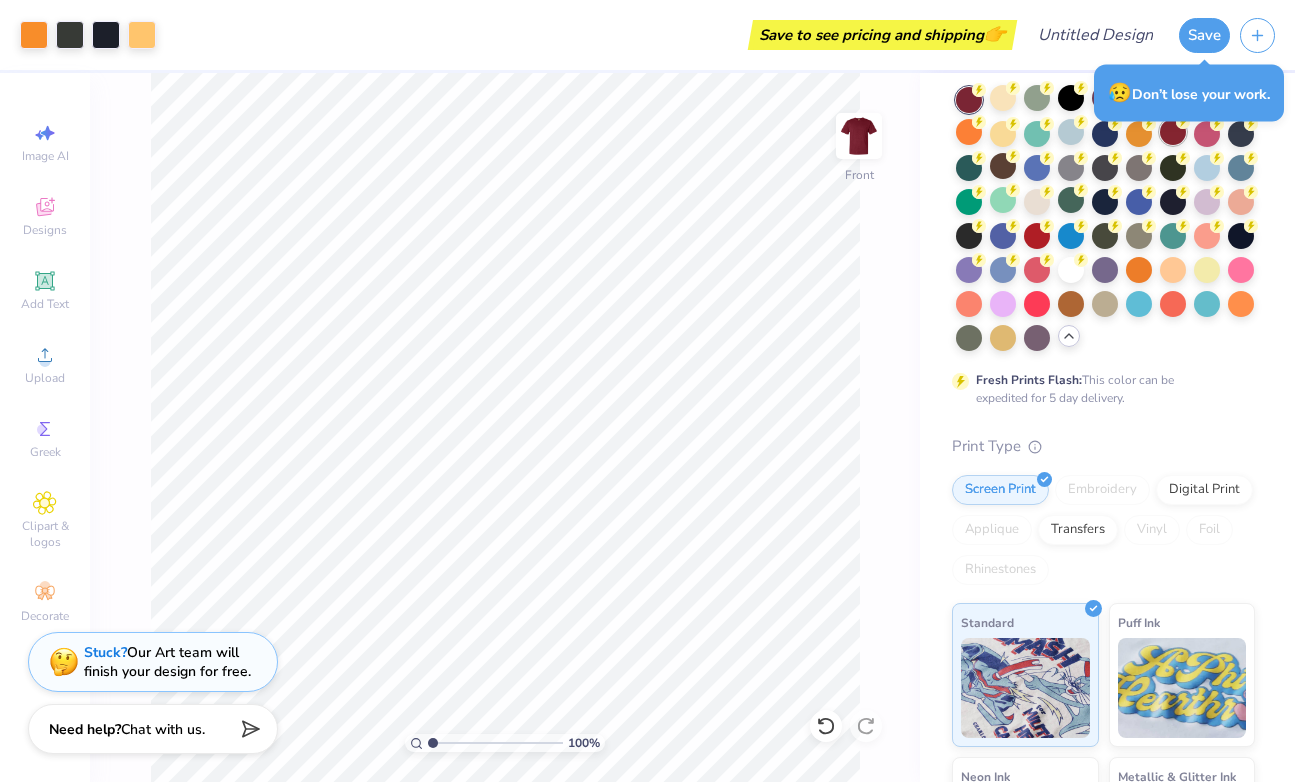 click at bounding box center [1173, 132] 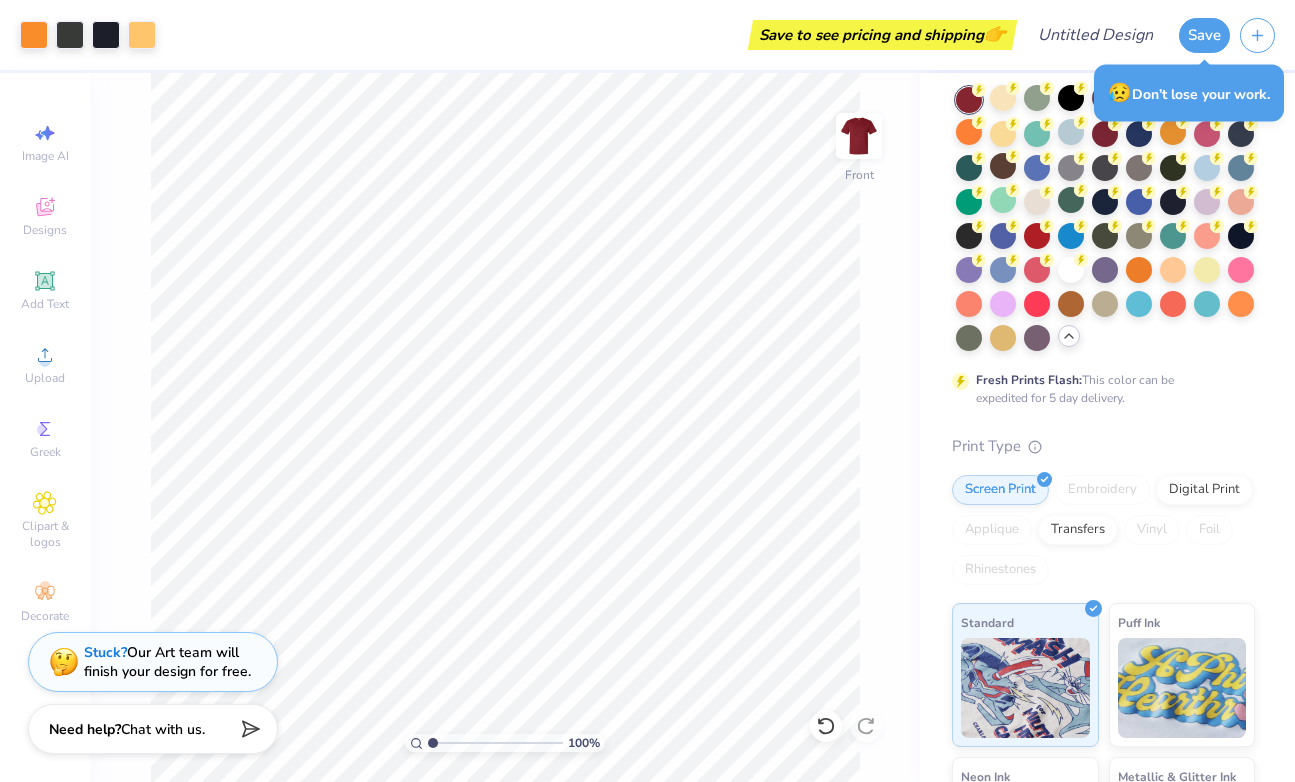 click on "😥 Don’t lose your work." at bounding box center (1189, 93) 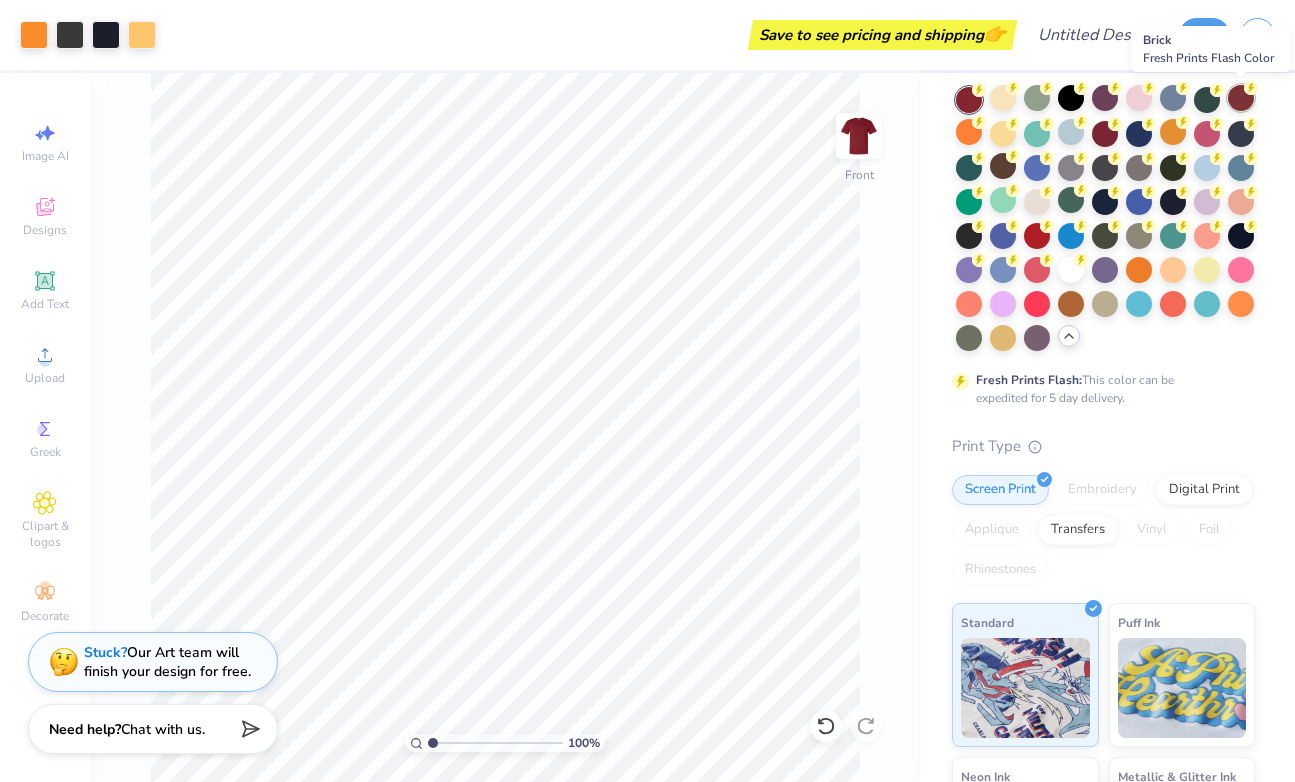click at bounding box center [1241, 98] 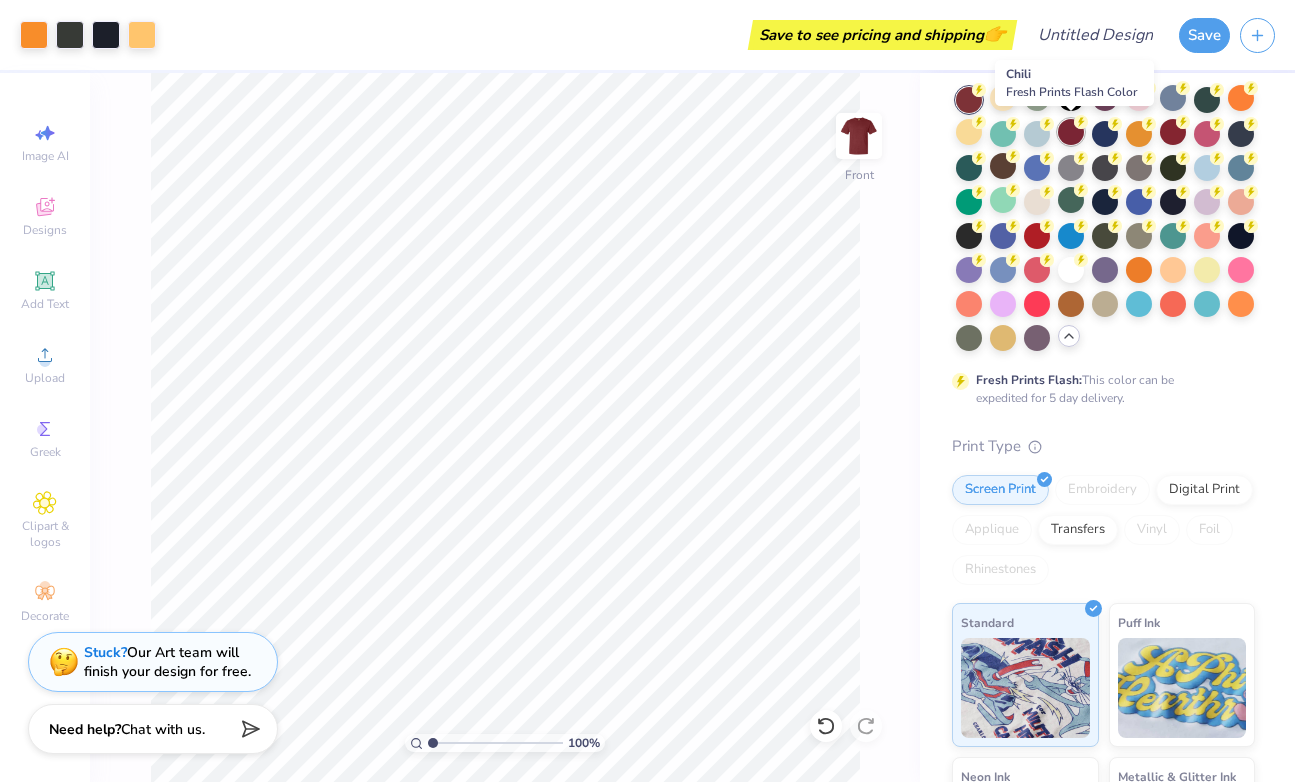 click at bounding box center [1071, 132] 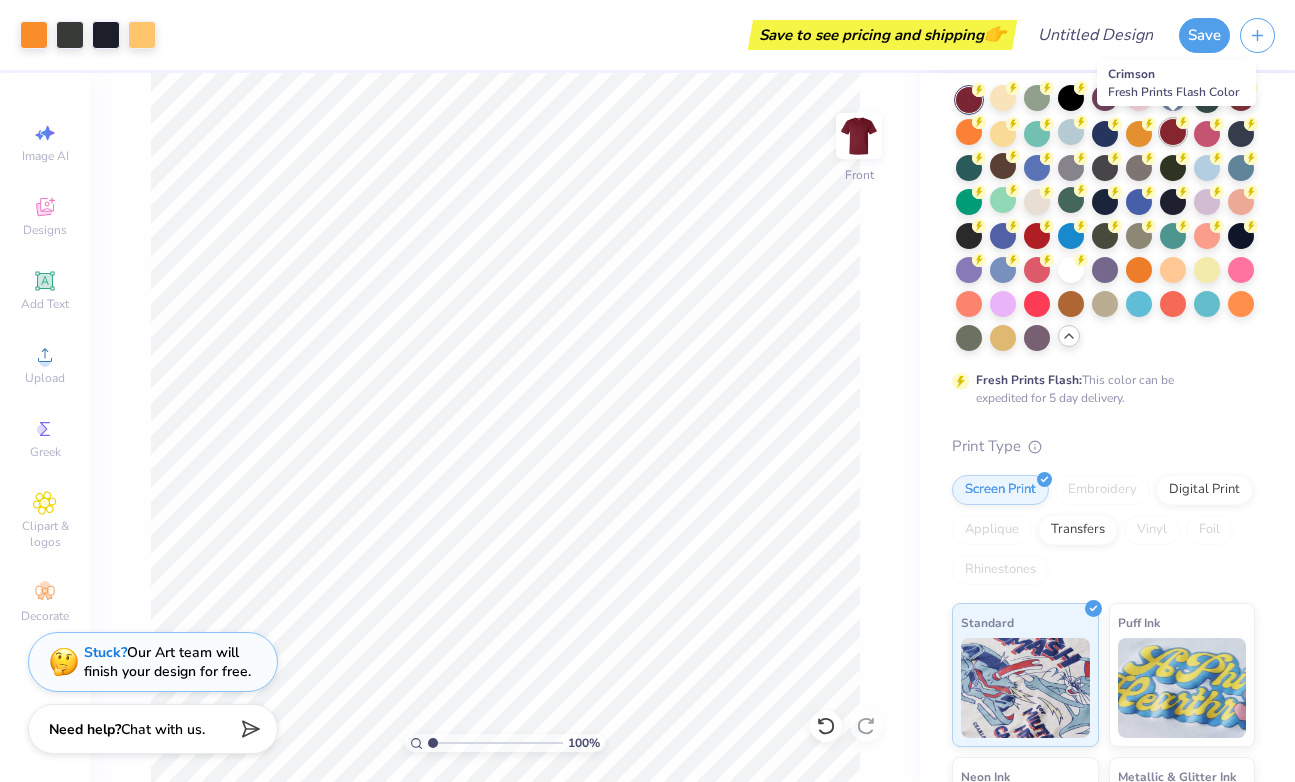 click at bounding box center [1173, 132] 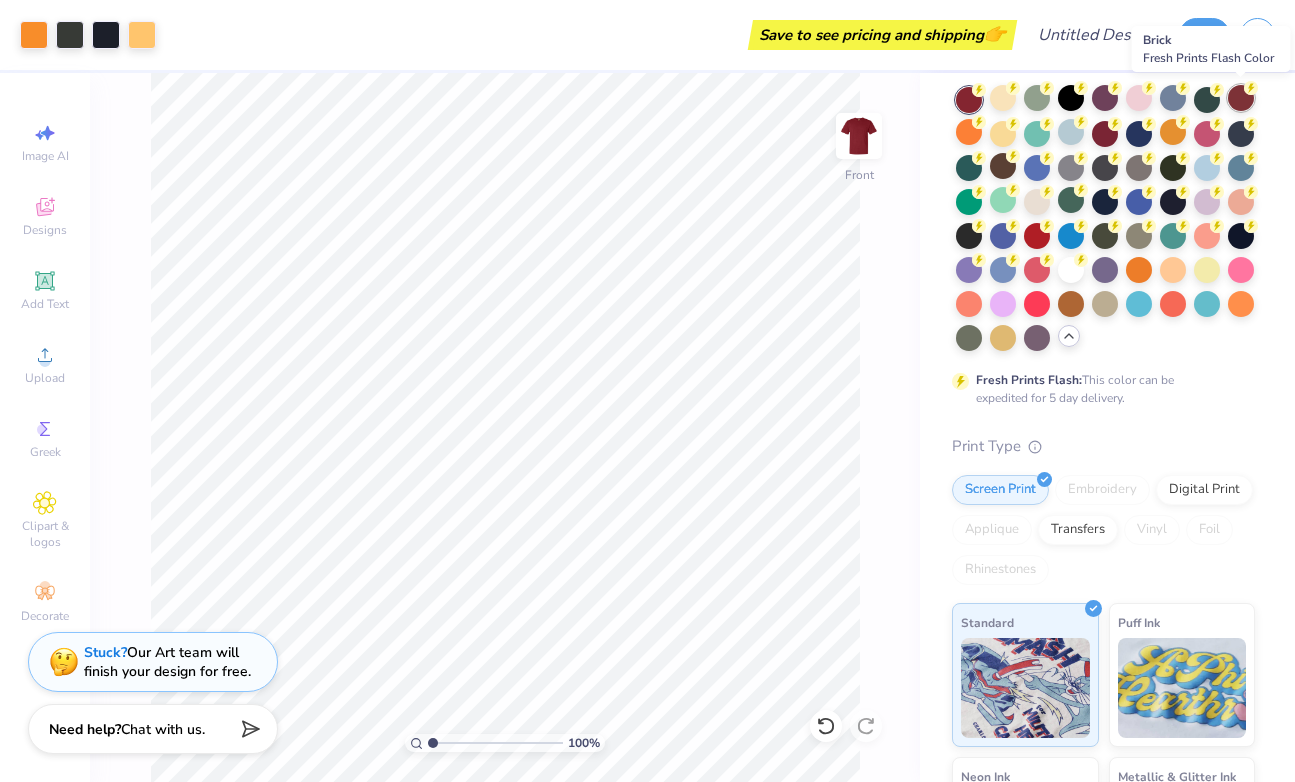 click at bounding box center [1241, 98] 